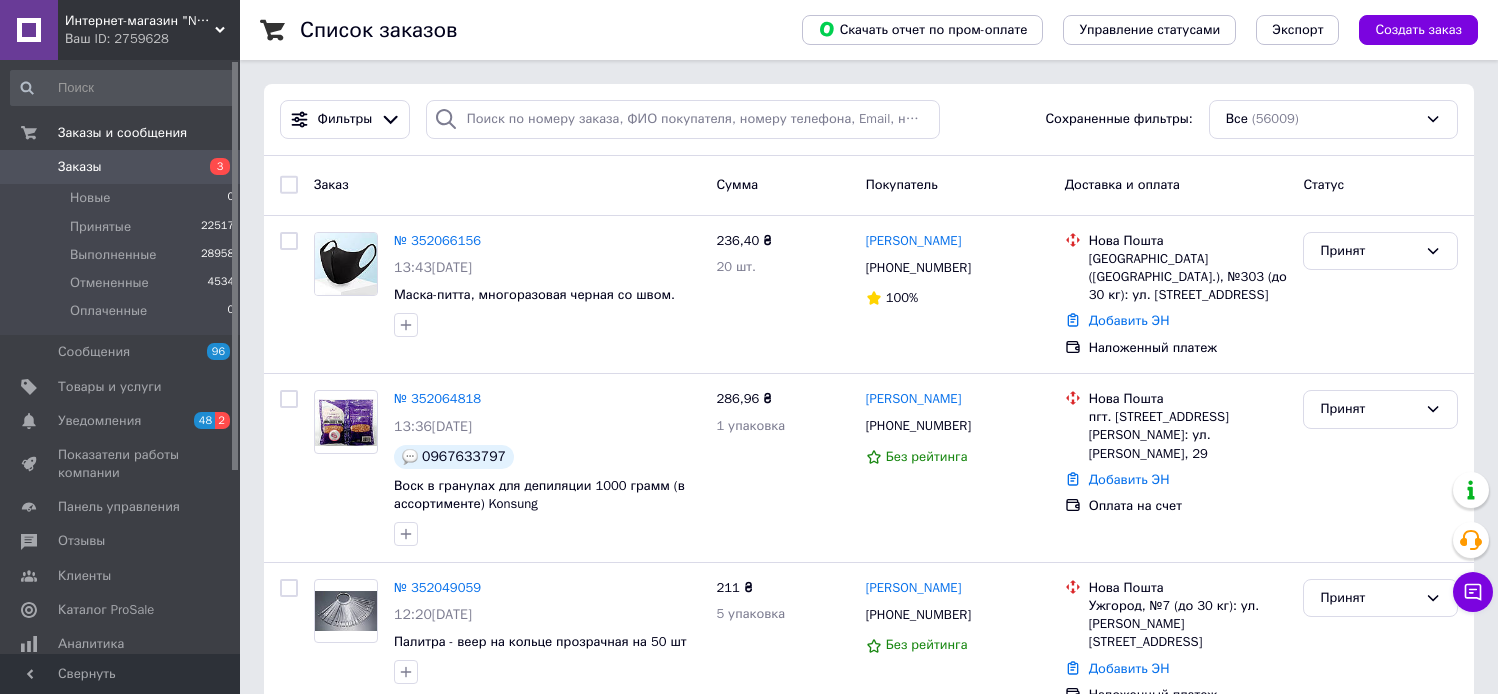 scroll, scrollTop: 0, scrollLeft: 0, axis: both 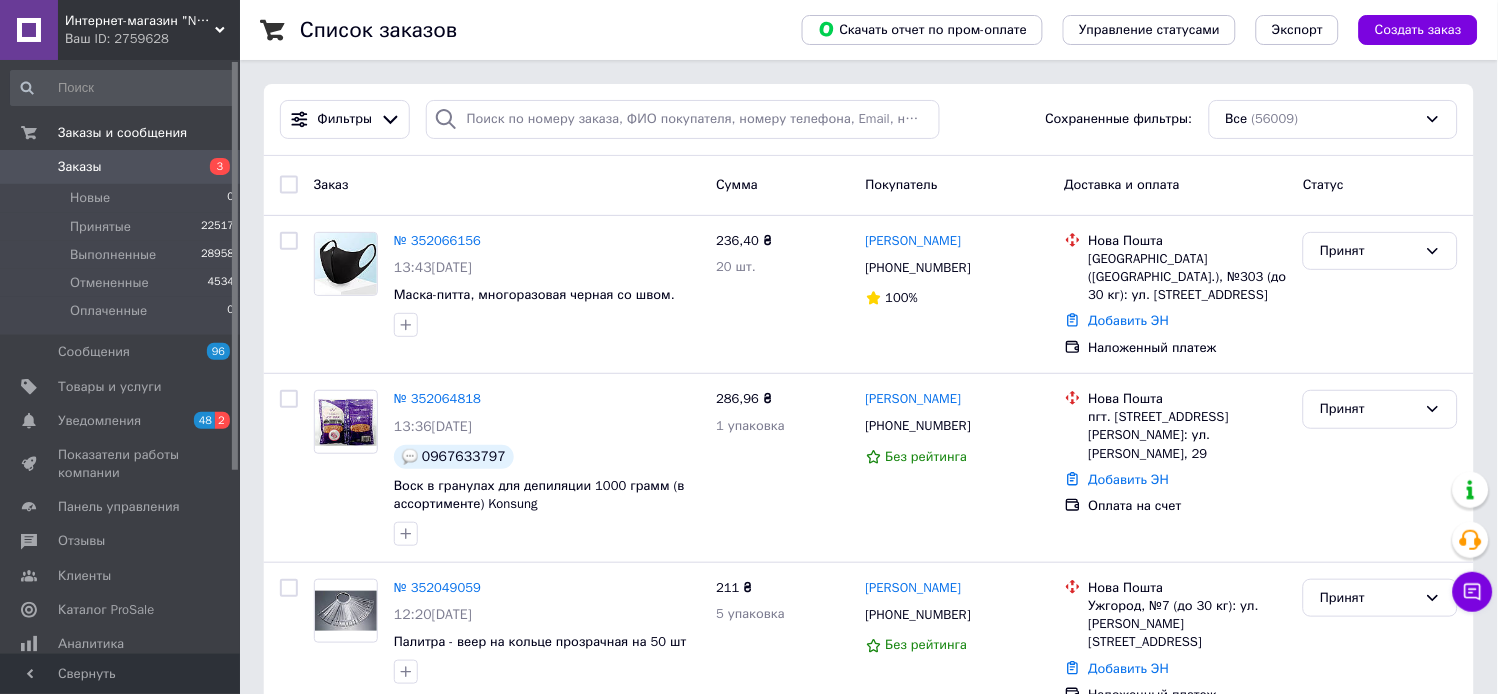 click on "Заказы 3" at bounding box center [123, 167] 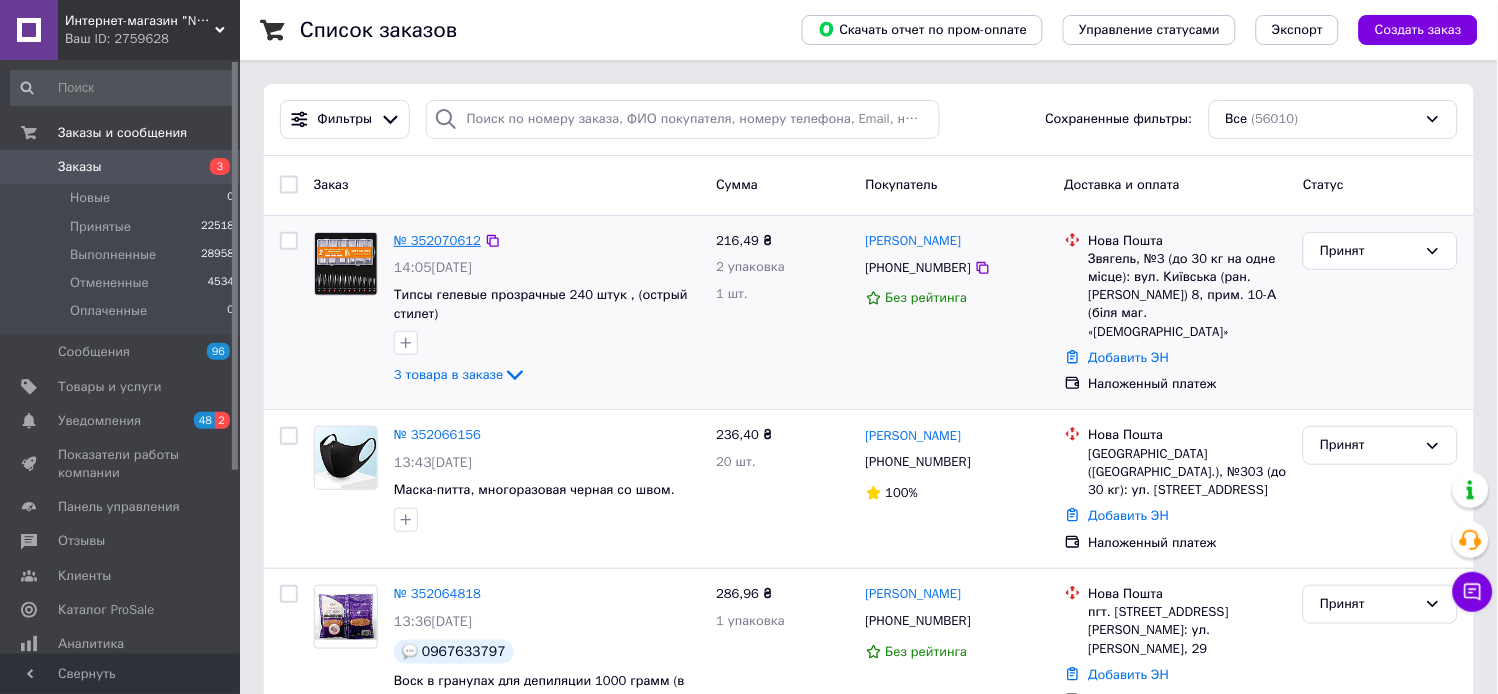 click on "№ 352070612" at bounding box center [437, 240] 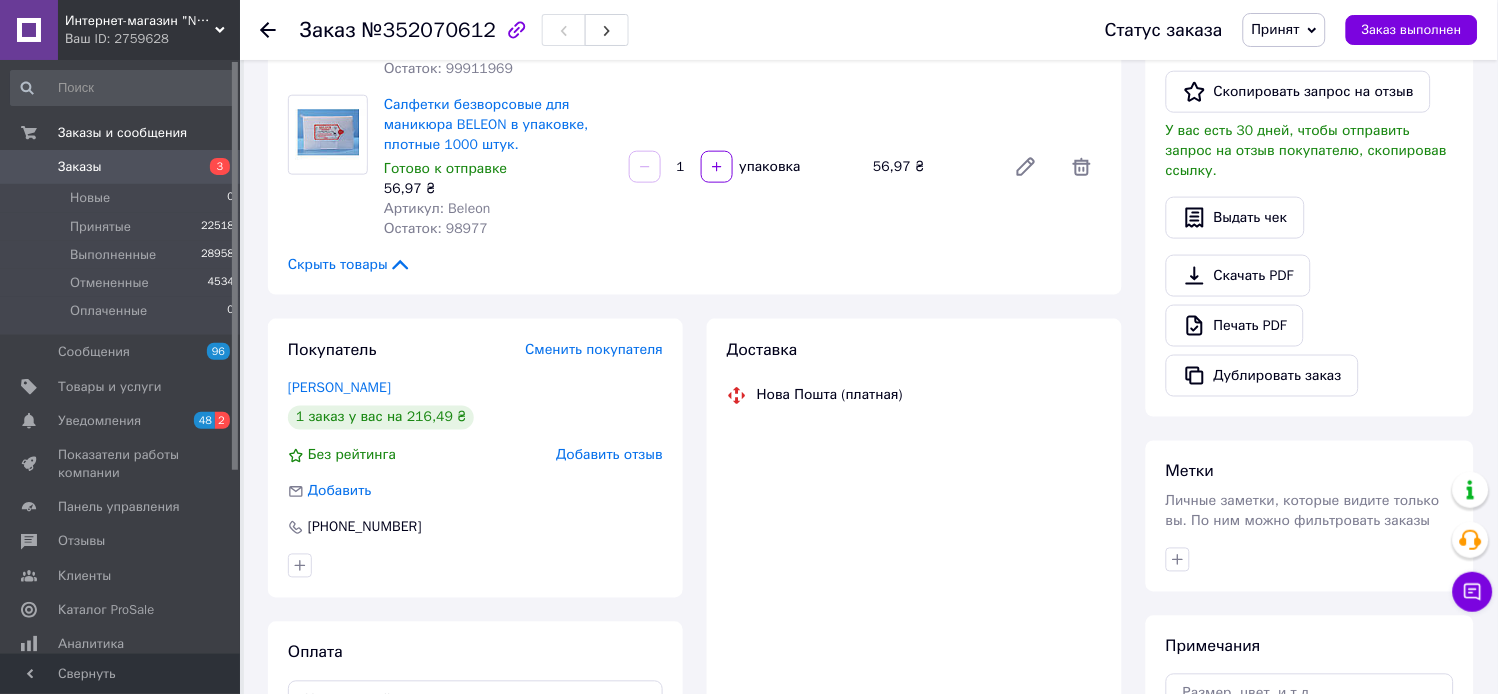 scroll, scrollTop: 111, scrollLeft: 0, axis: vertical 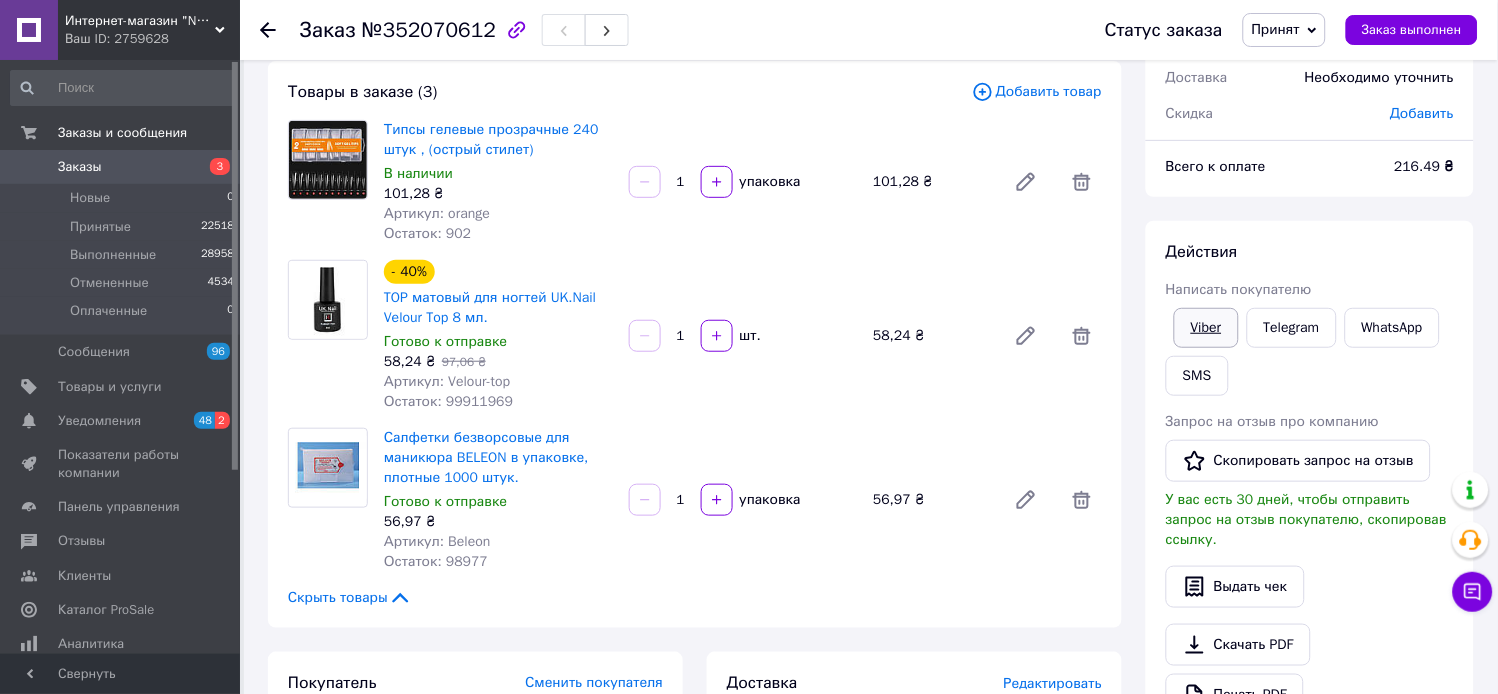 click on "Viber" at bounding box center [1206, 328] 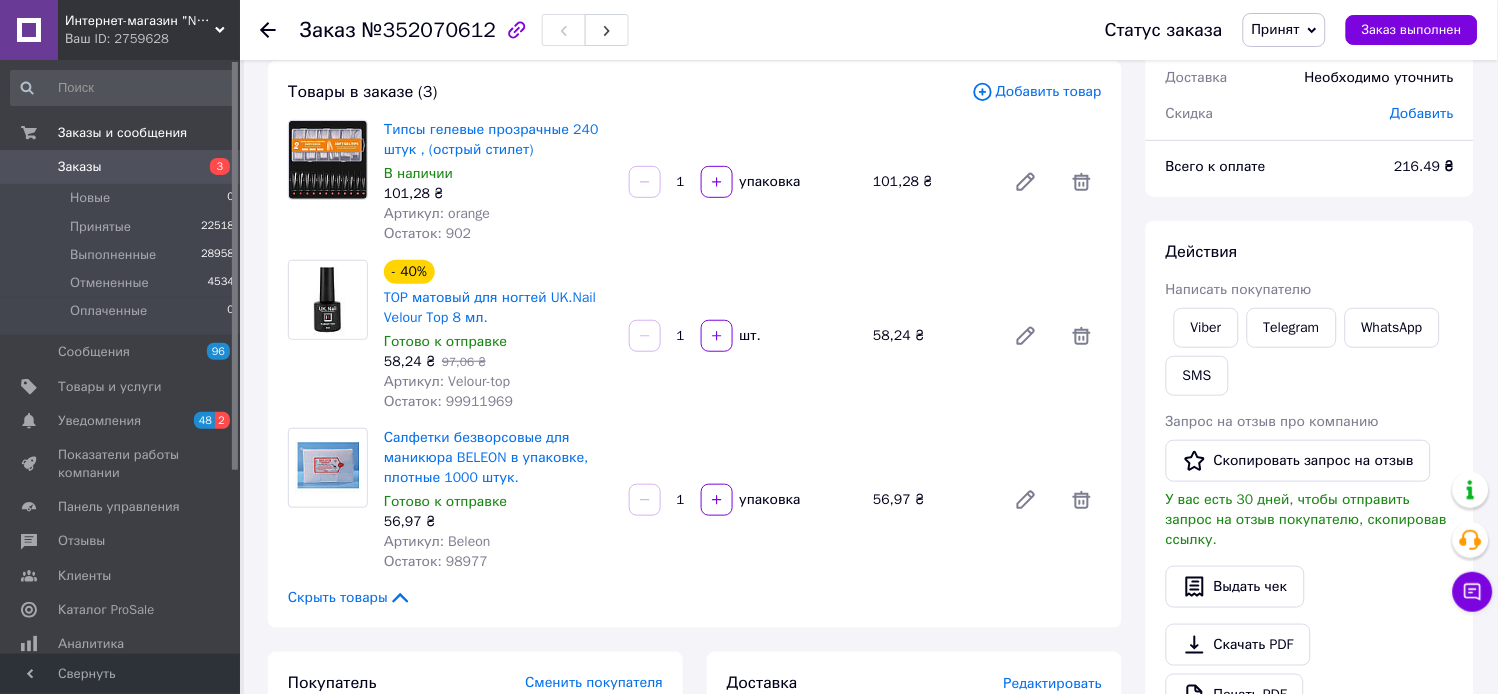 click on "Заказы" at bounding box center (80, 167) 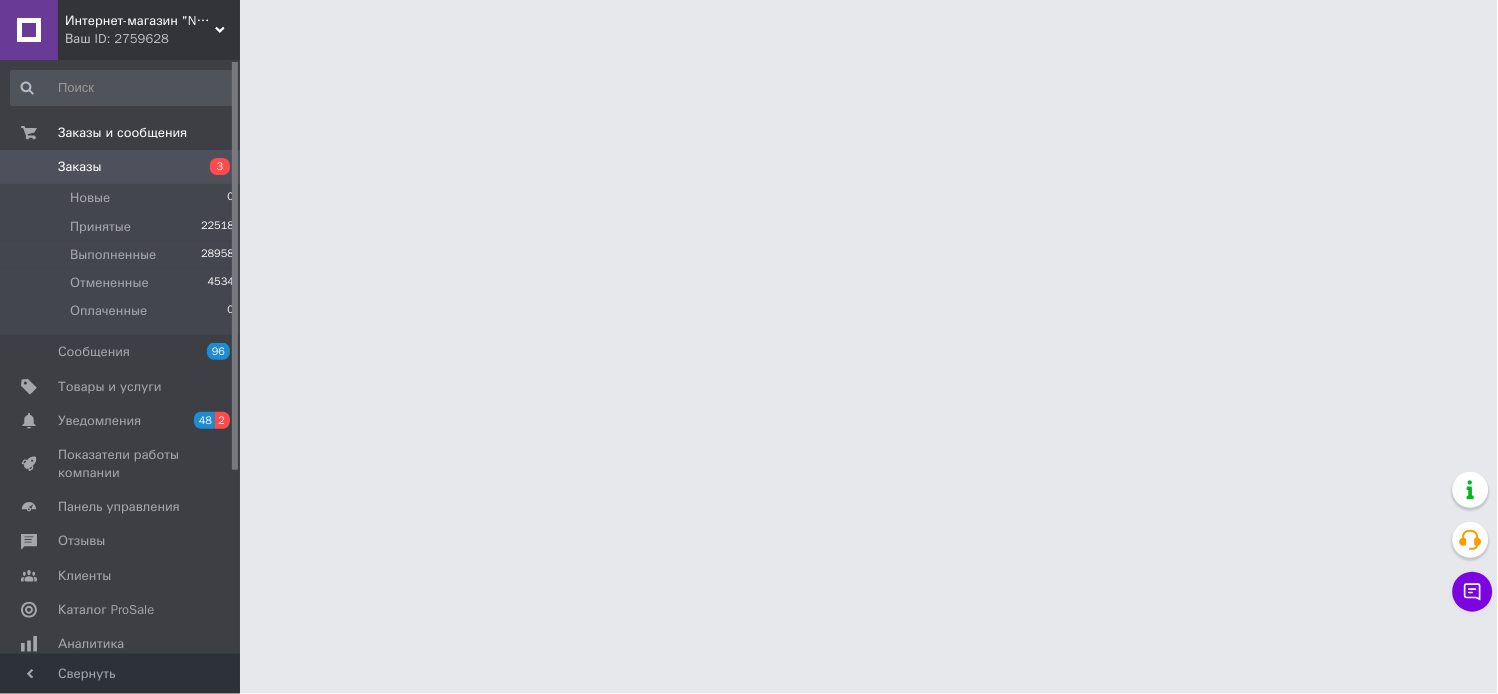 scroll, scrollTop: 0, scrollLeft: 0, axis: both 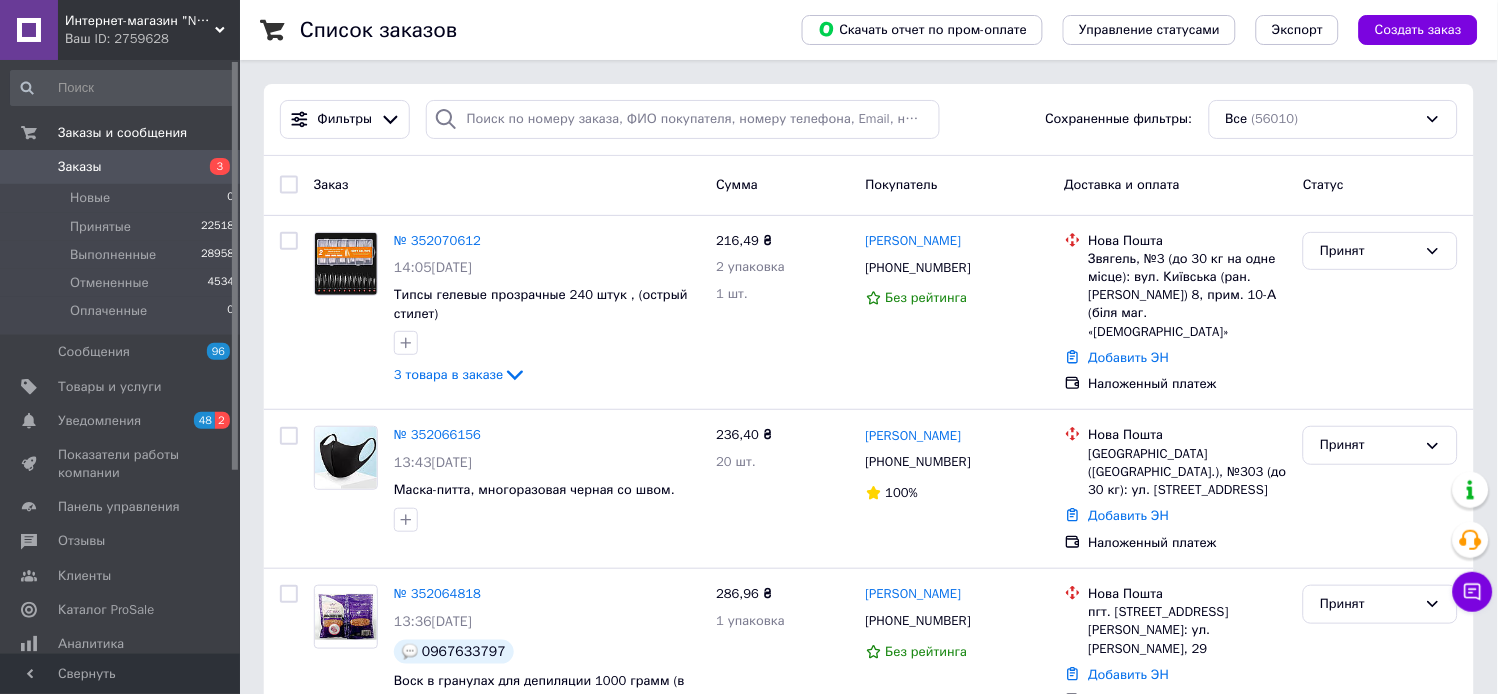 click at bounding box center [446, 119] 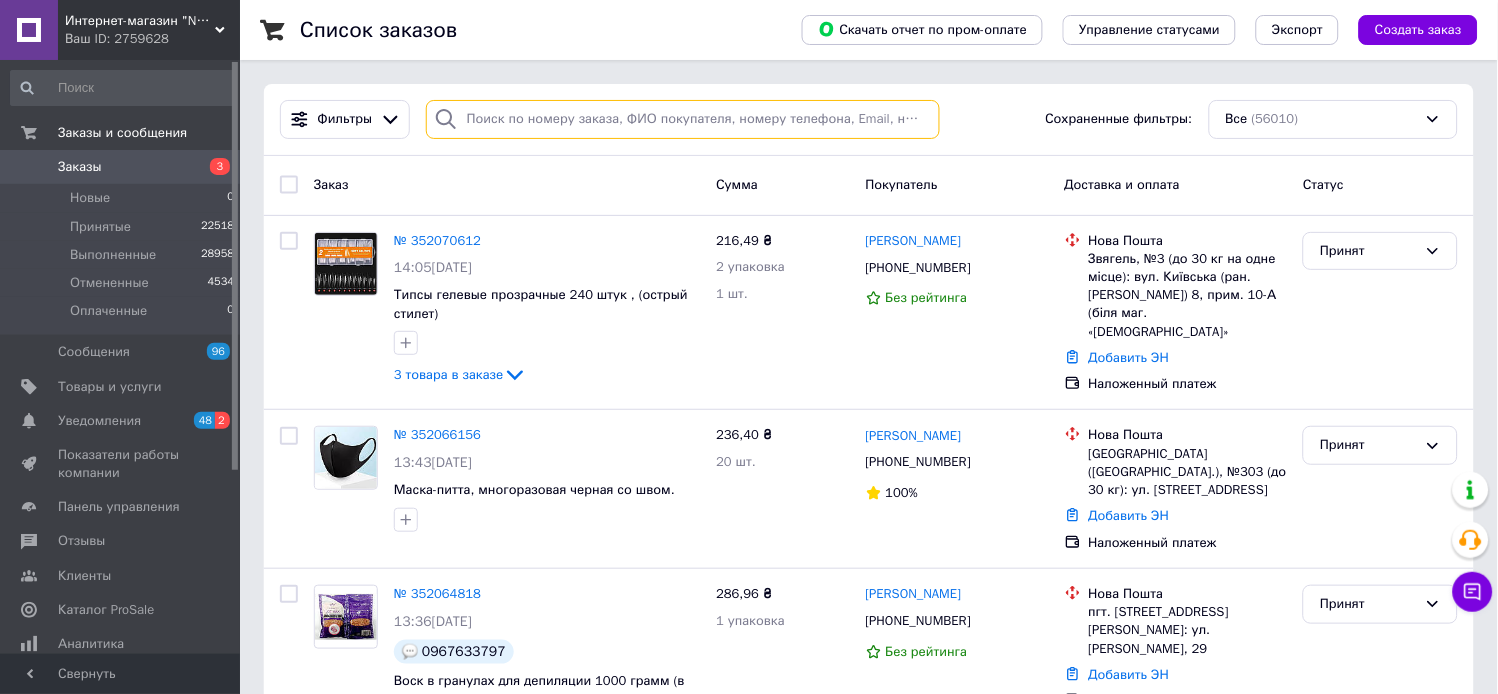 click at bounding box center (683, 119) 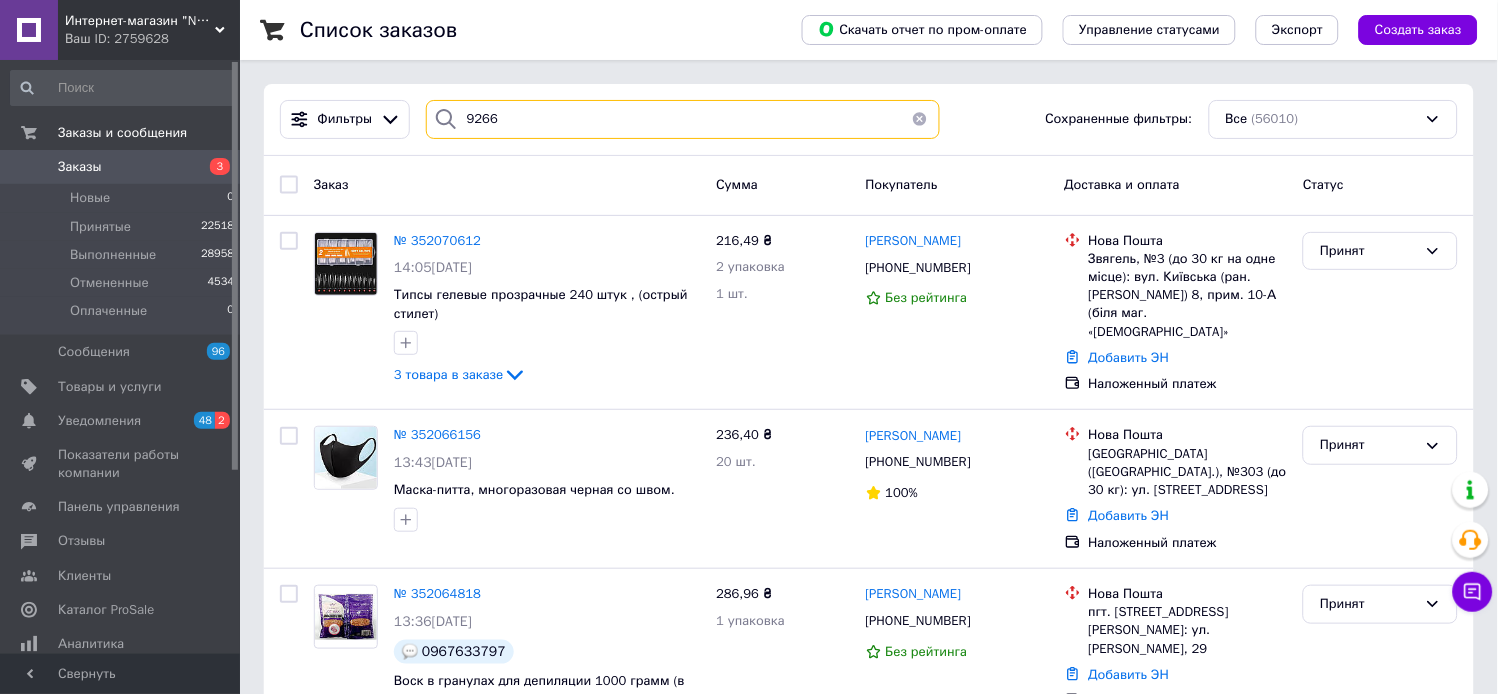 type on "9266" 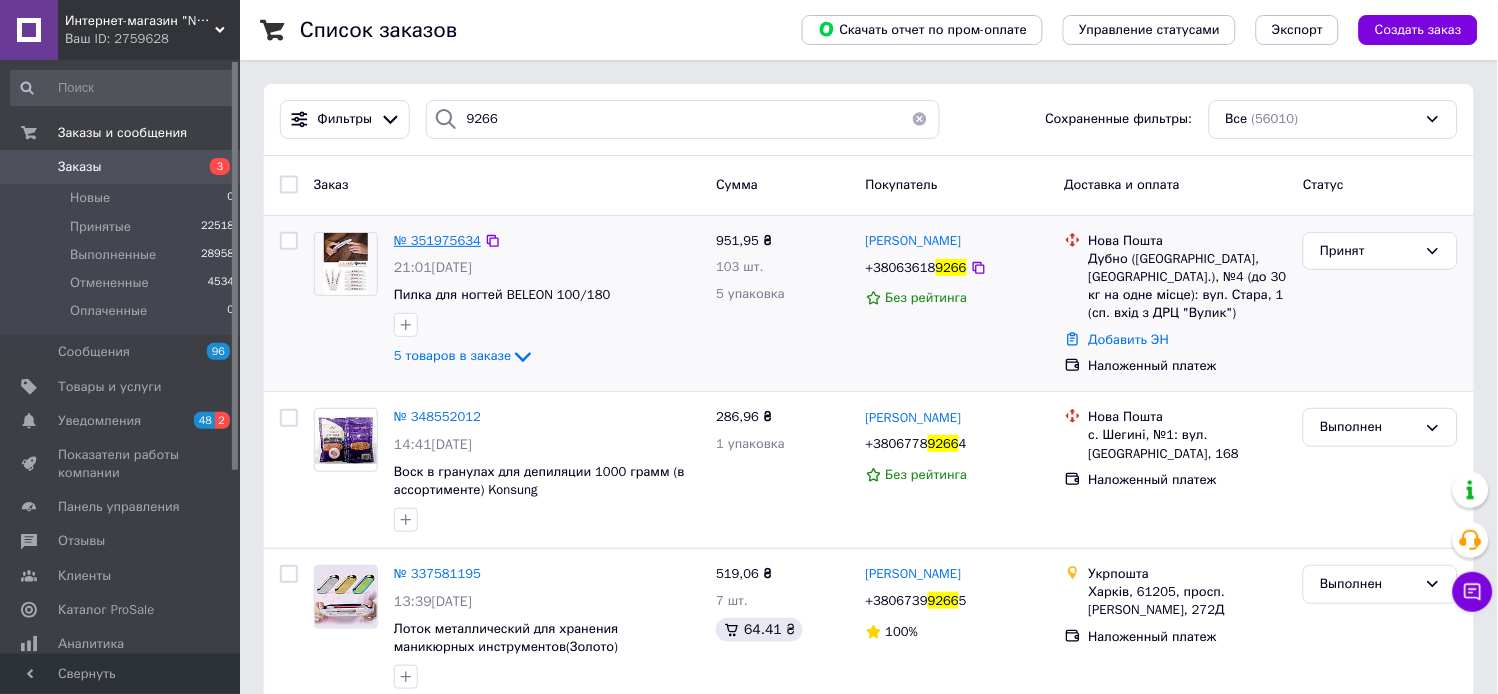 click on "№ 351975634" at bounding box center (437, 240) 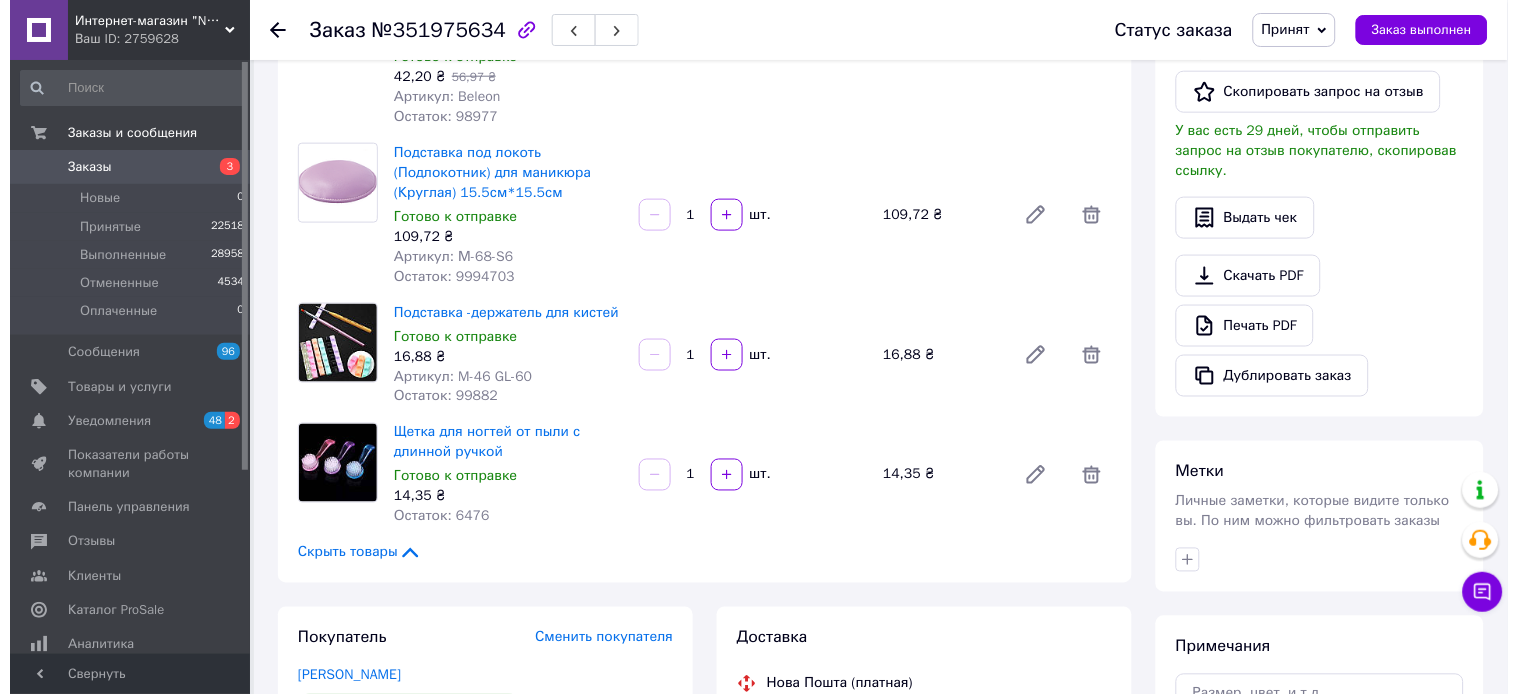 scroll, scrollTop: 1000, scrollLeft: 0, axis: vertical 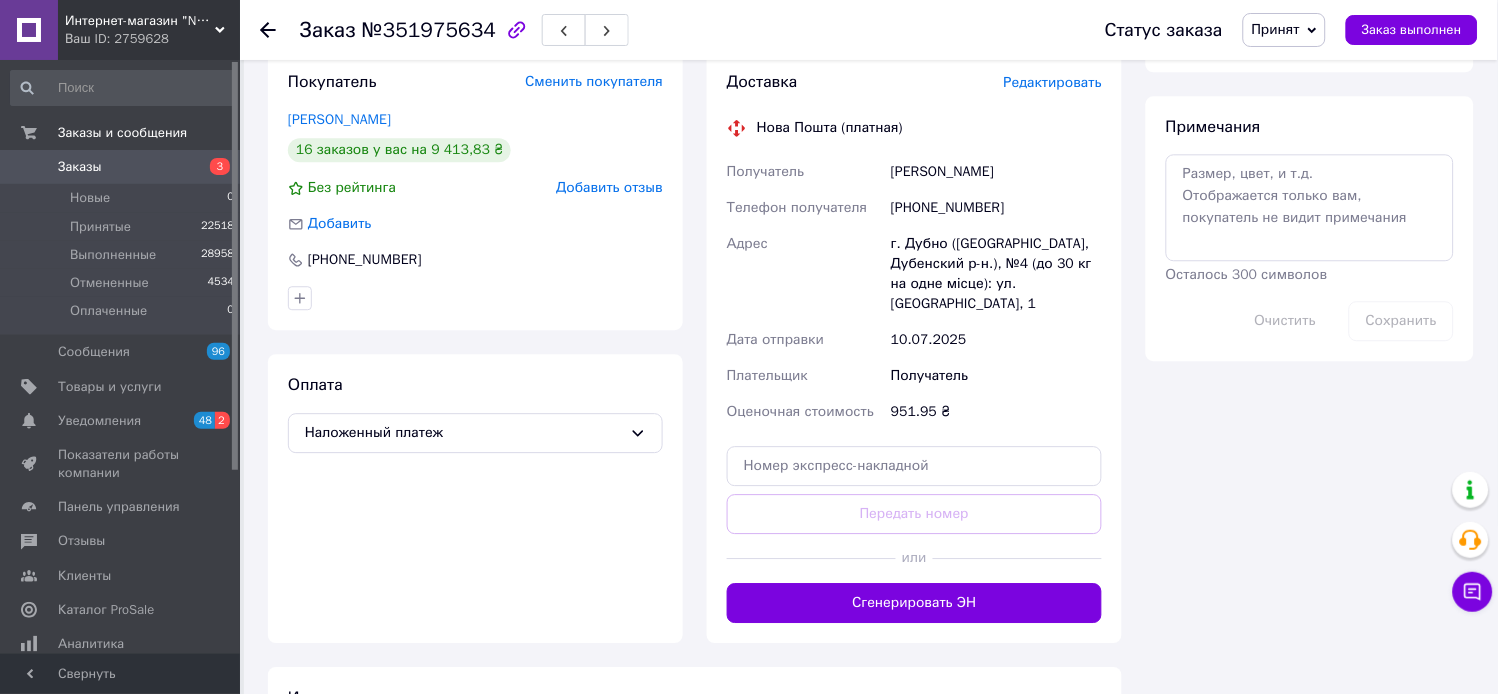 drag, startPoint x: 802, startPoint y: 224, endPoint x: 642, endPoint y: 244, distance: 161.24515 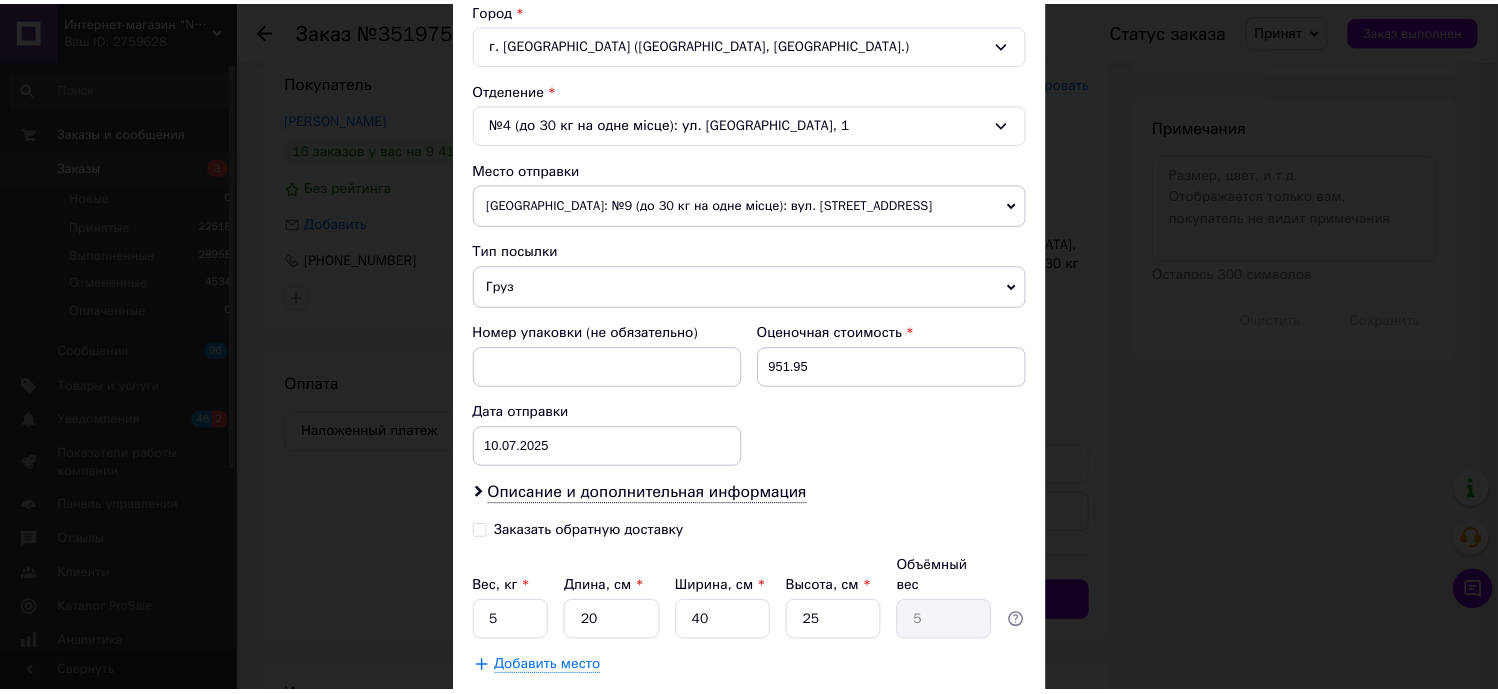 scroll, scrollTop: 842, scrollLeft: 0, axis: vertical 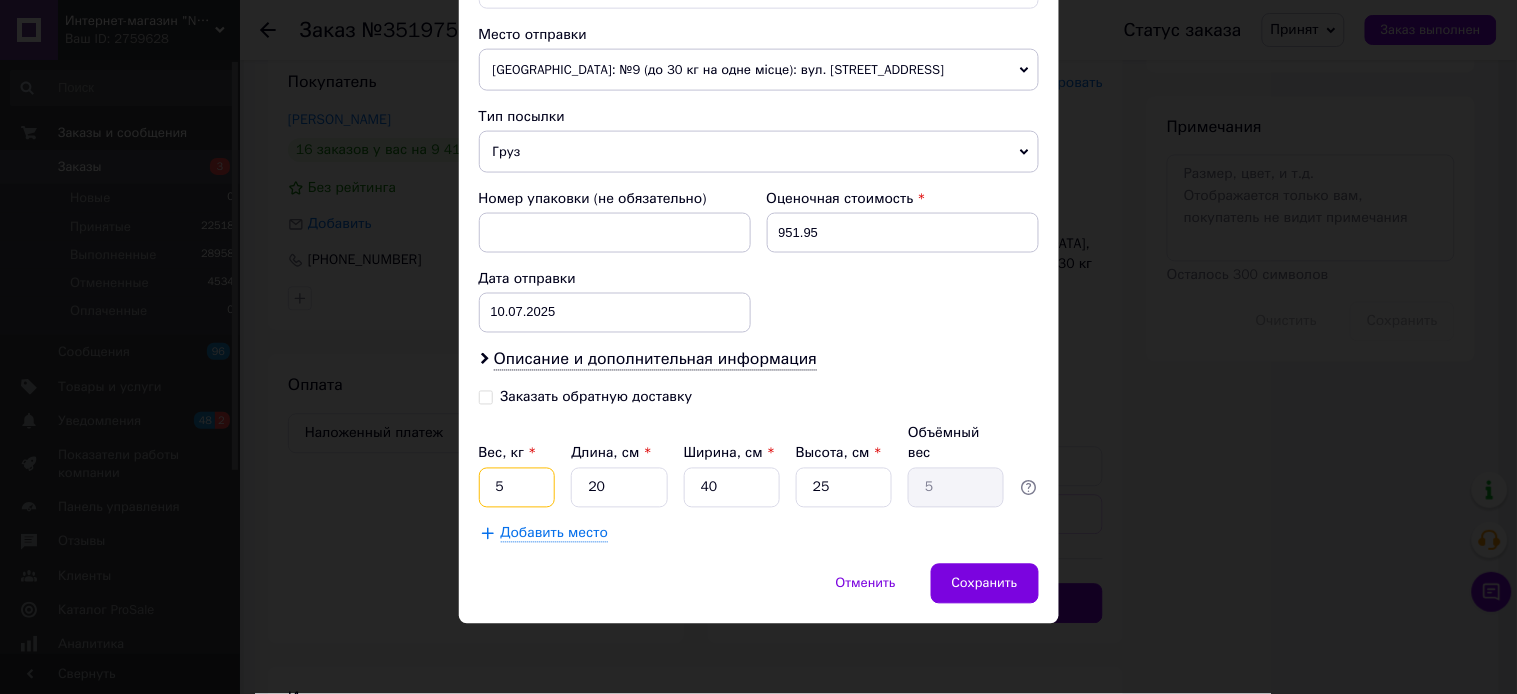 click on "5" at bounding box center [517, 488] 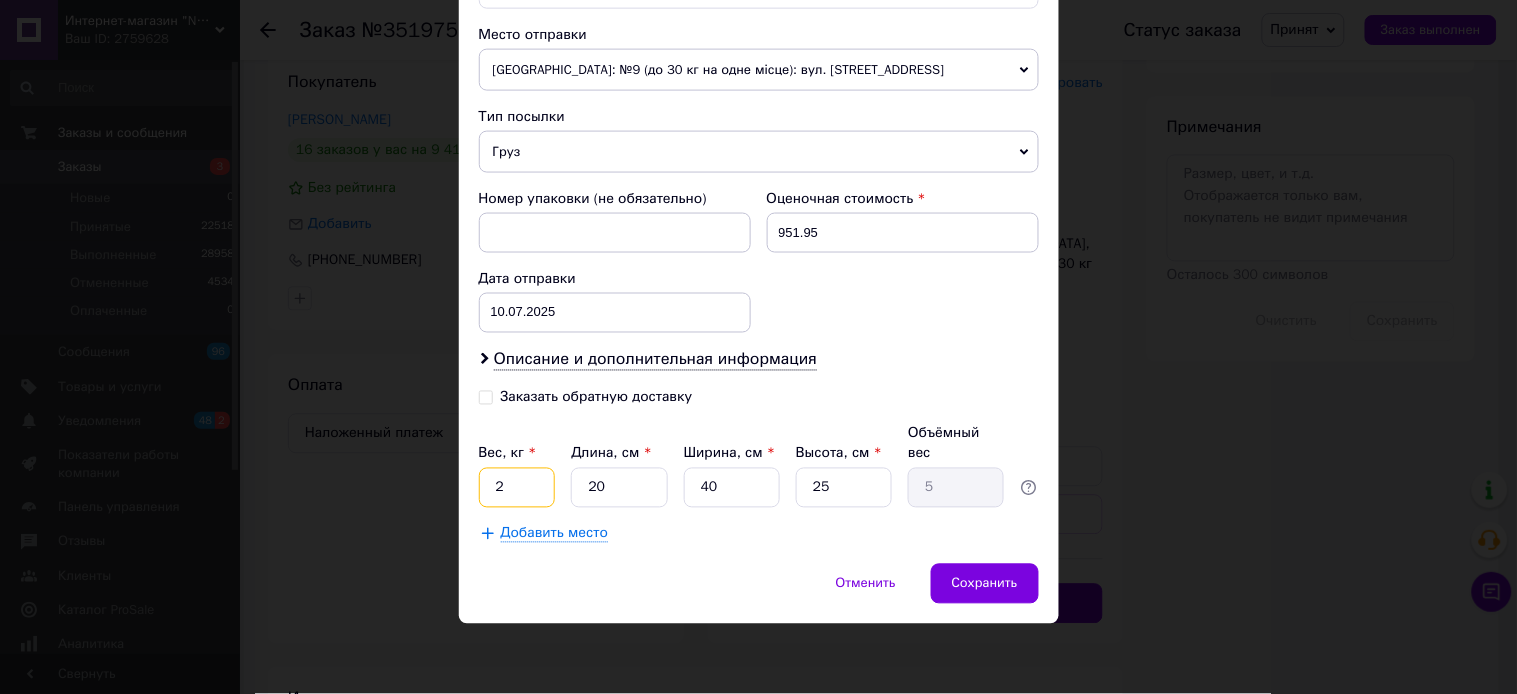 type on "2" 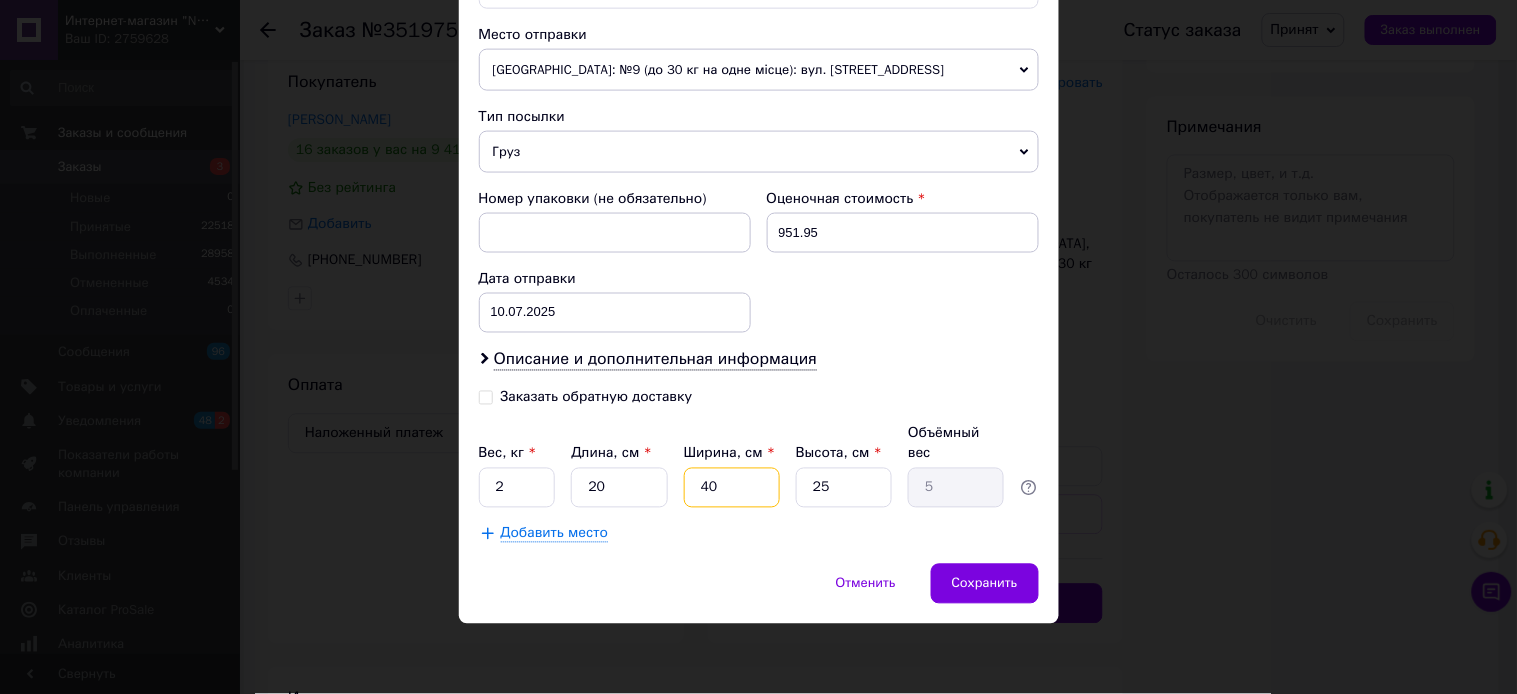 click on "40" at bounding box center [732, 488] 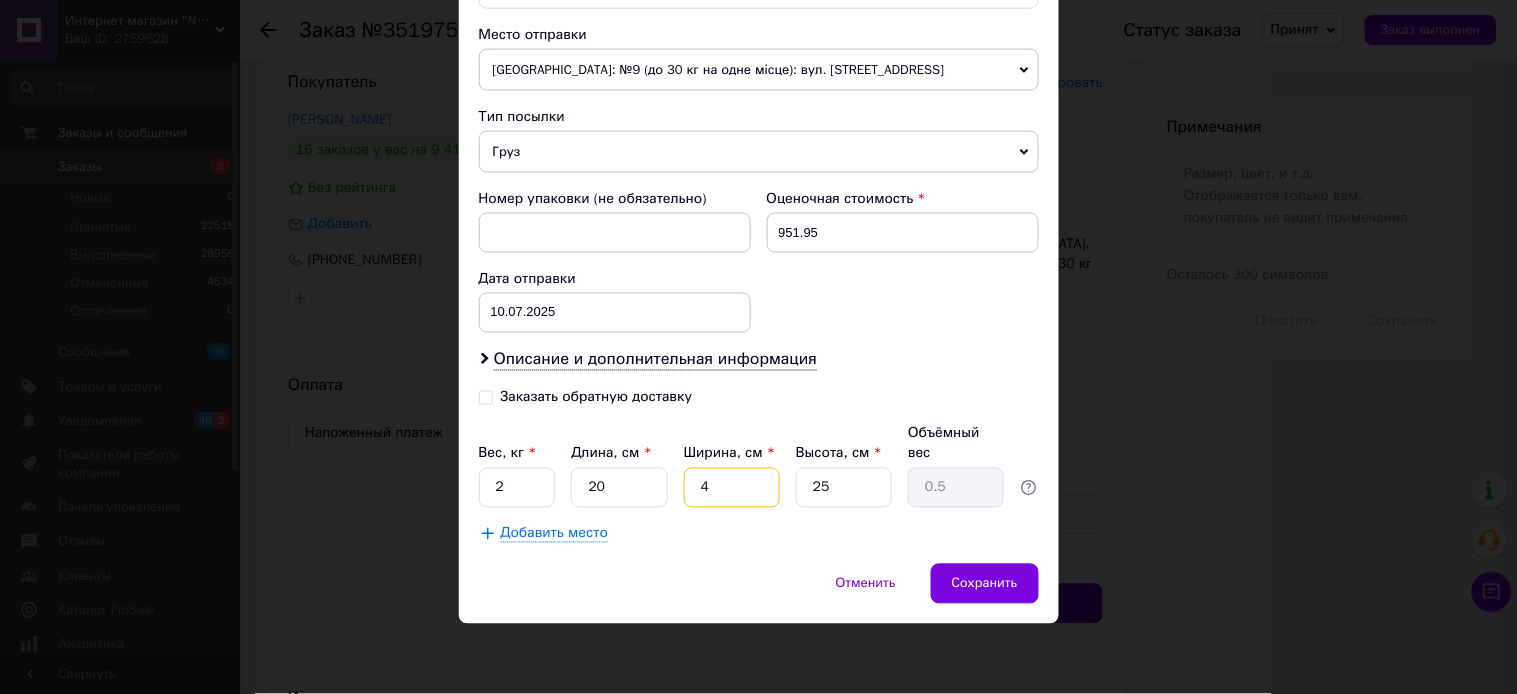 type 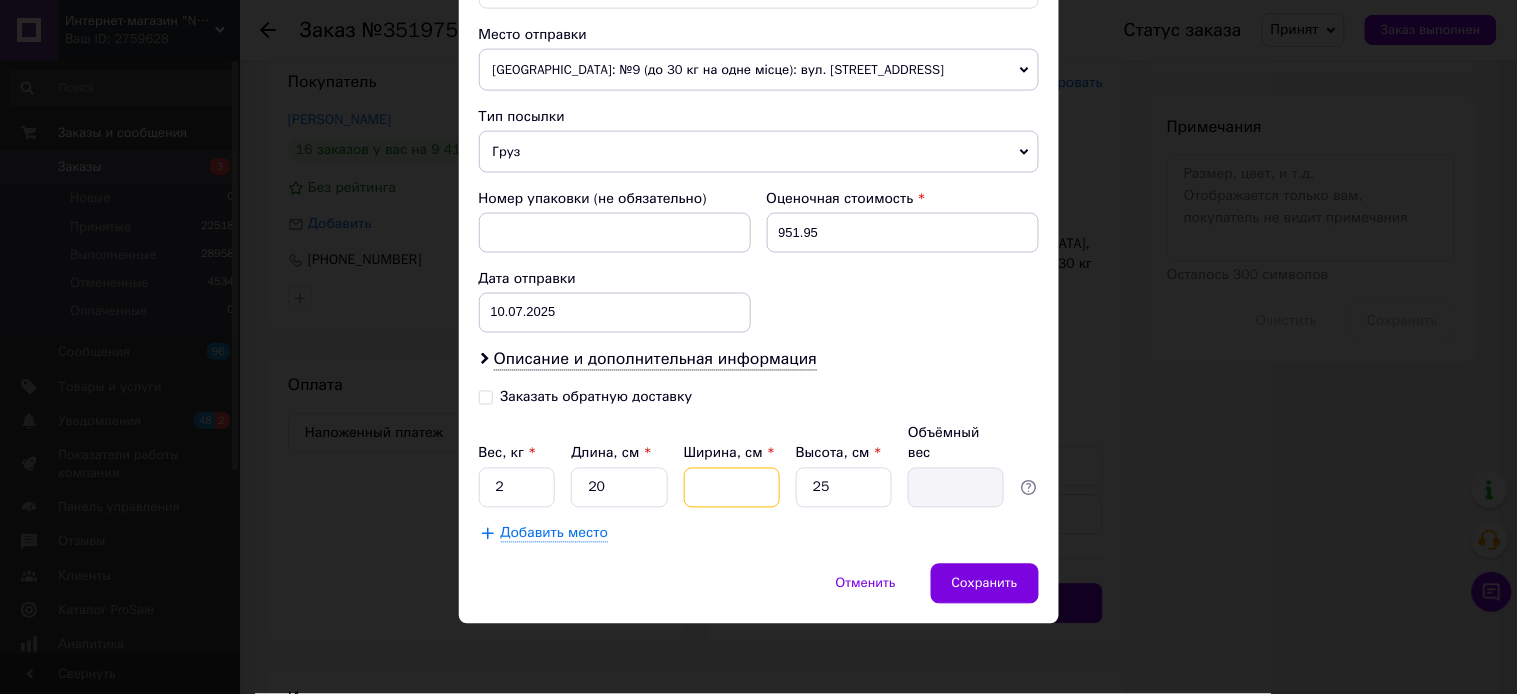 type on "2" 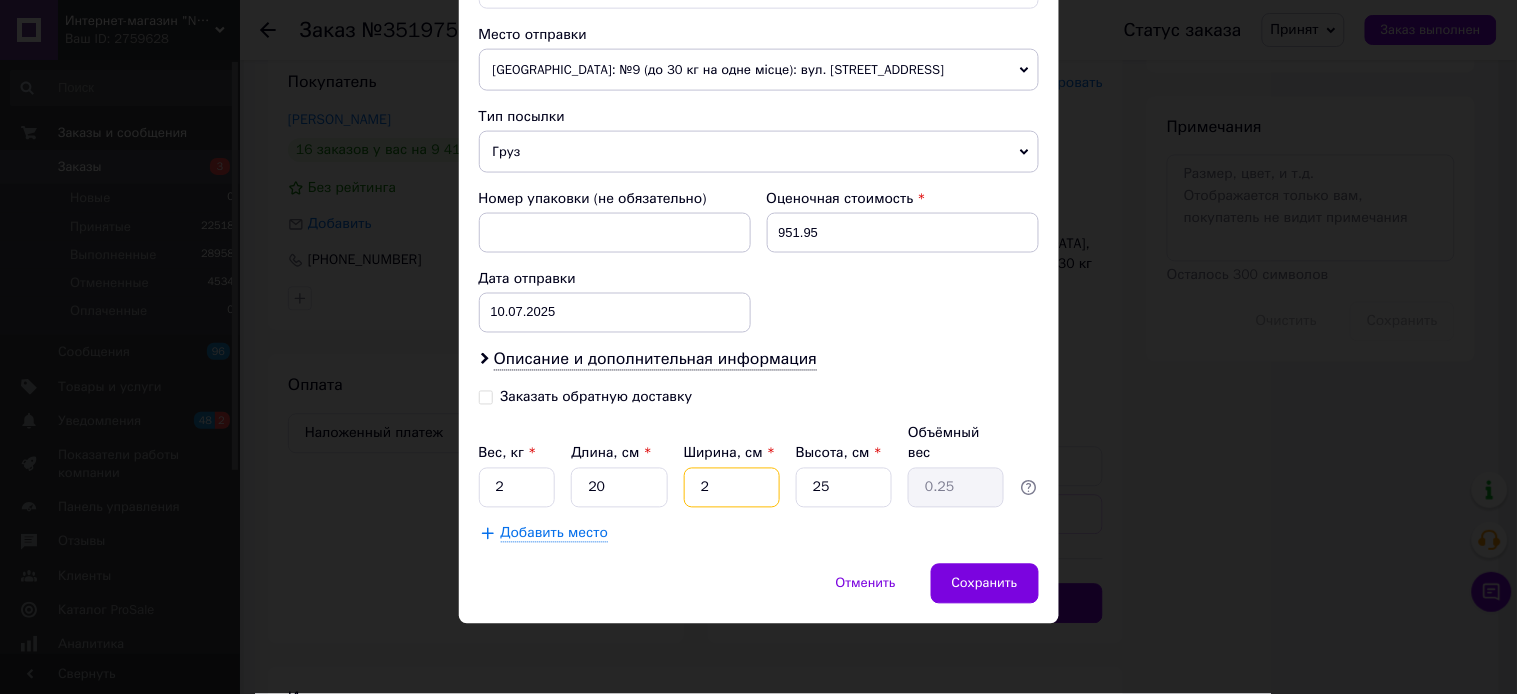 type on "20" 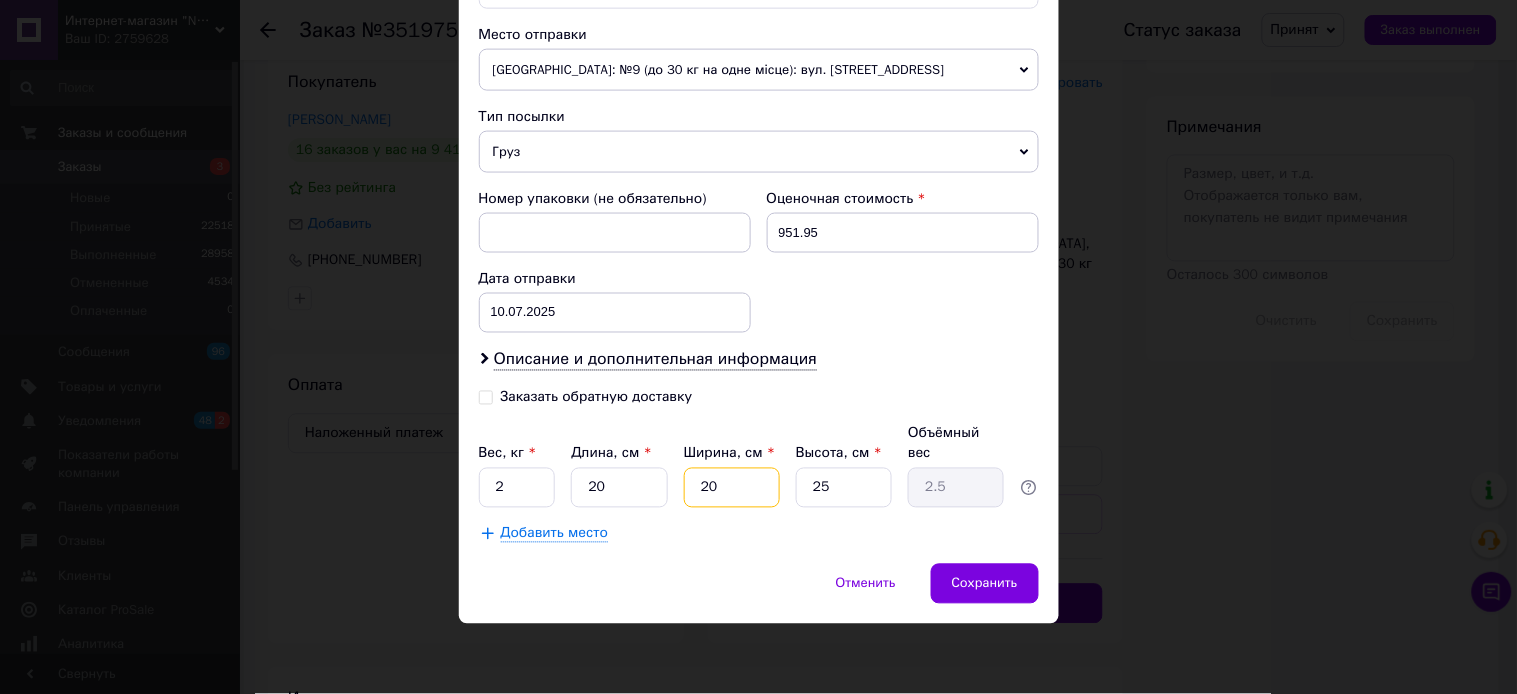 type on "20" 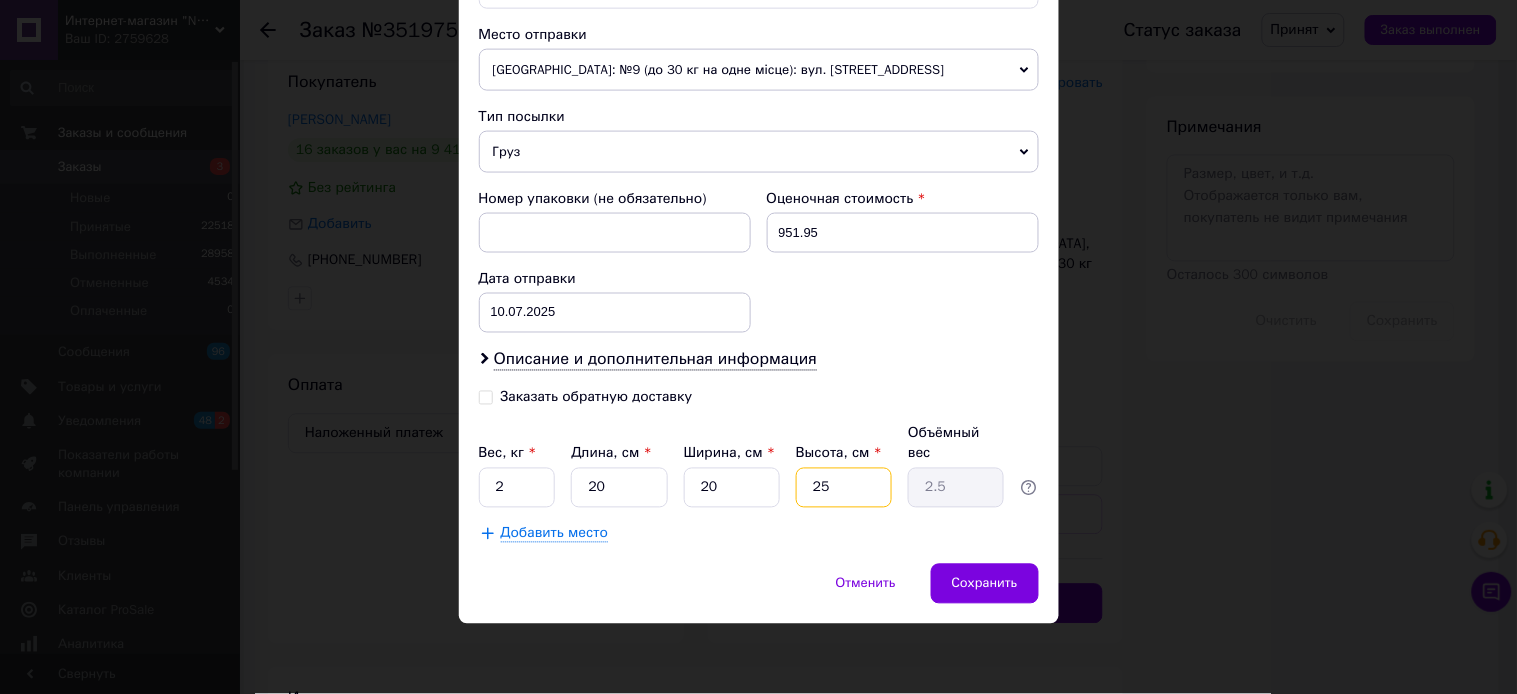 click on "25" at bounding box center (844, 488) 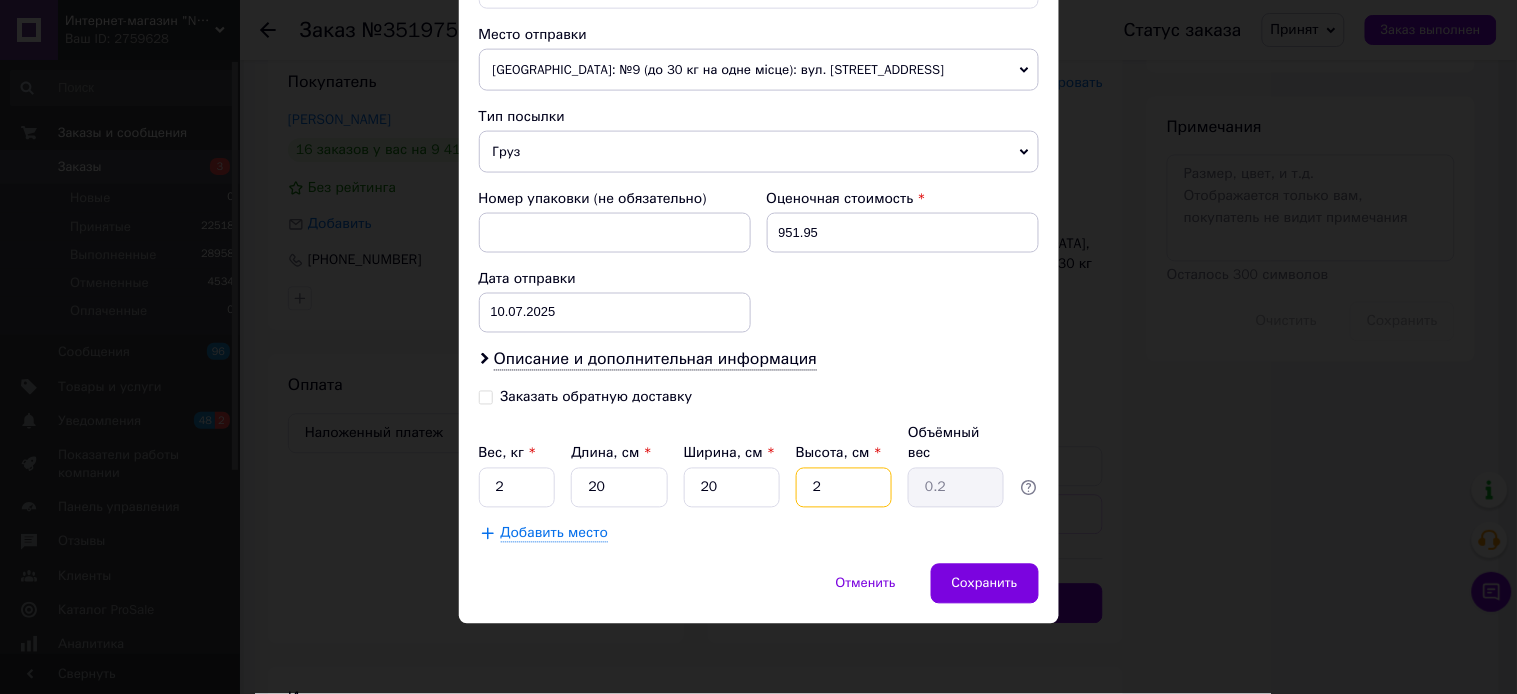 type on "20" 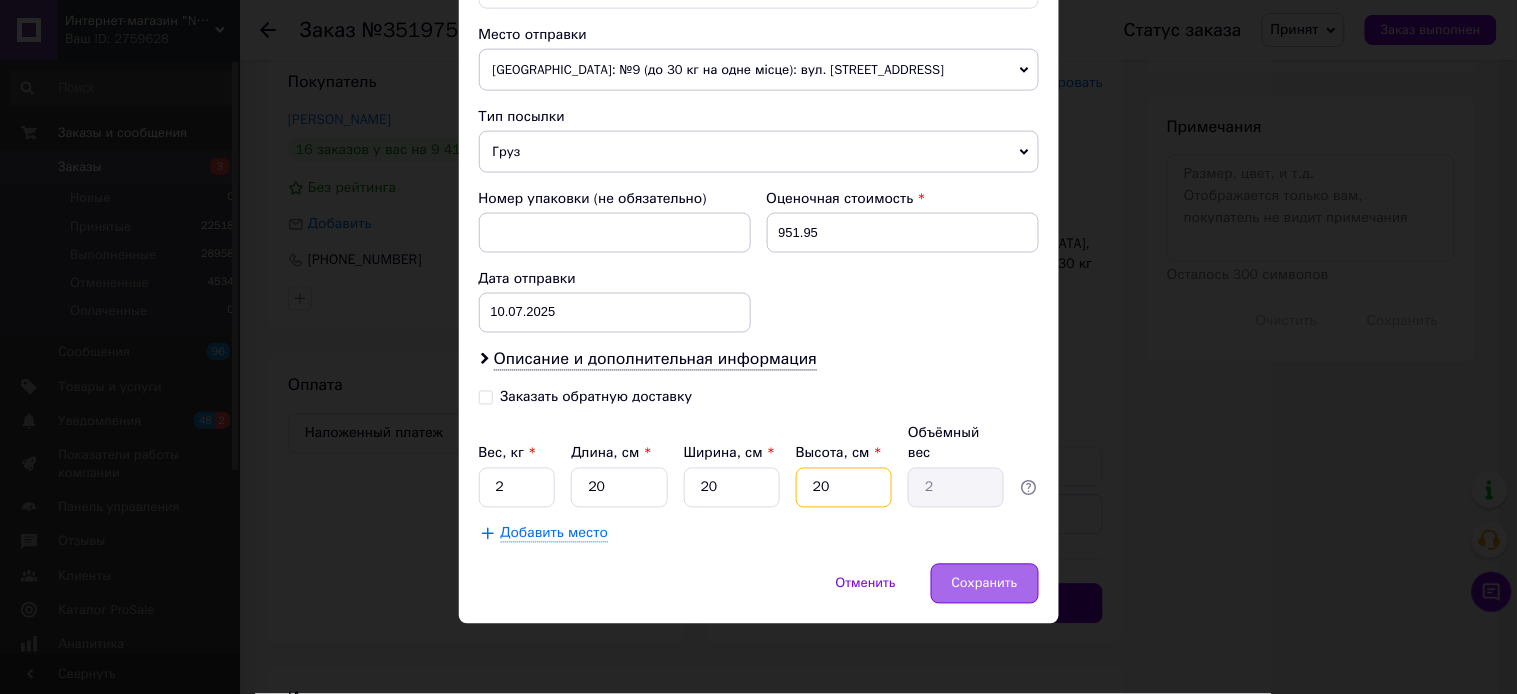 type on "20" 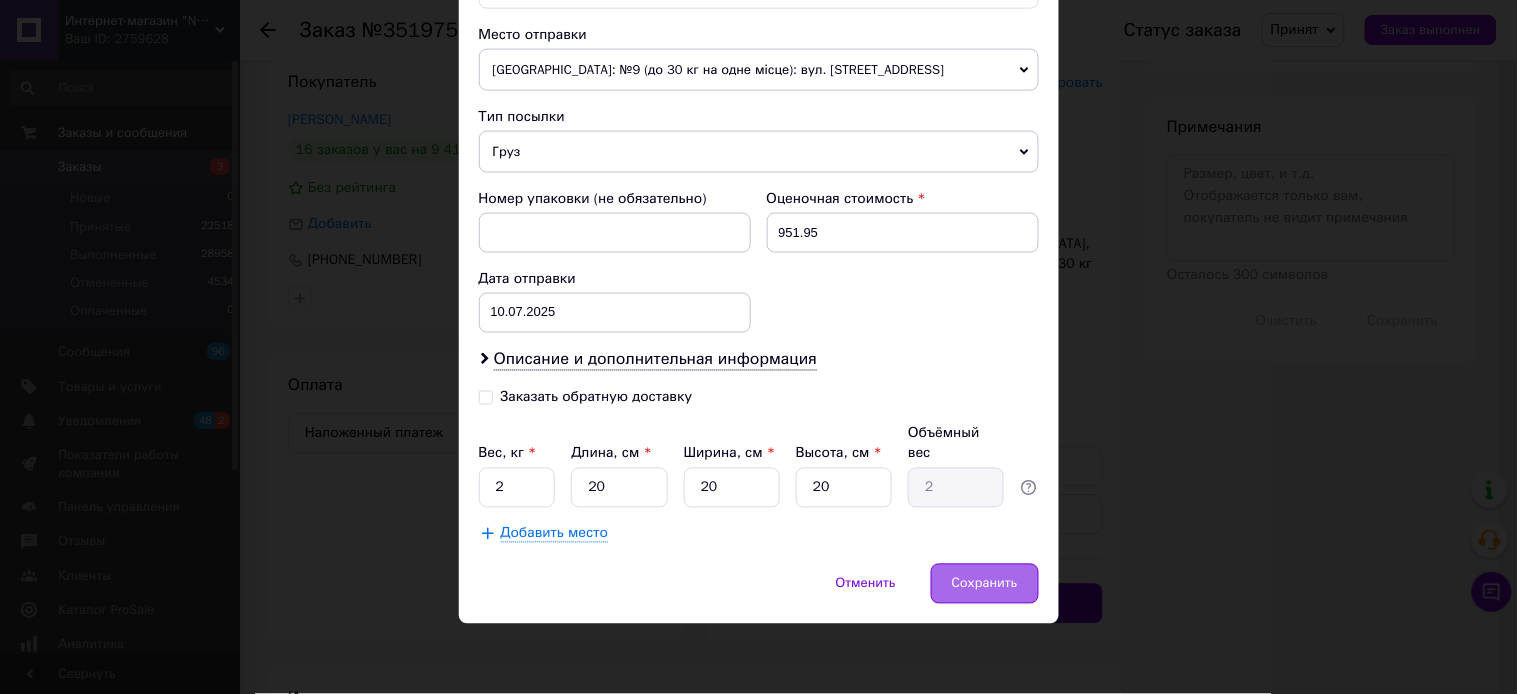 click on "Сохранить" at bounding box center [985, 584] 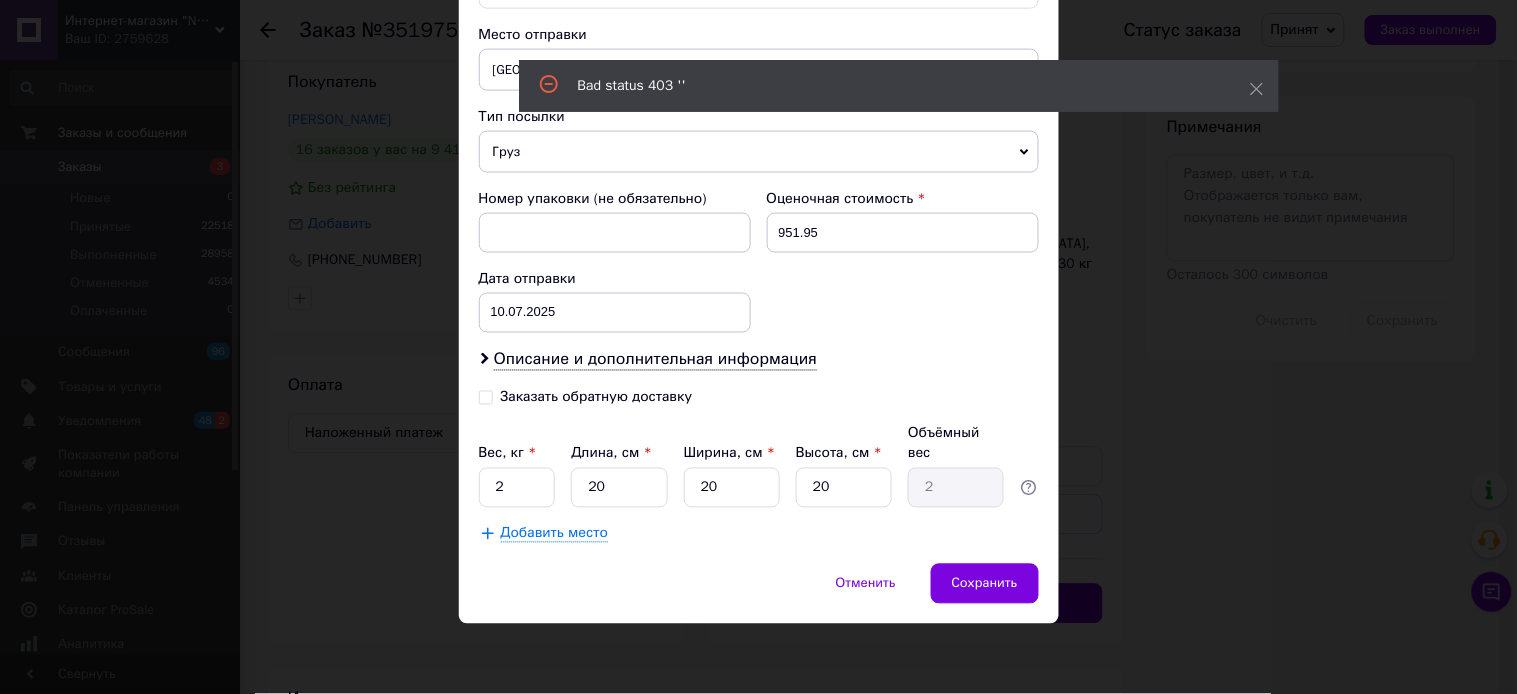 click on "× Редактирование доставки Способ доставки Нова Пошта (платная) Плательщик Получатель Отправитель Фамилия получателя Савелюк Имя получателя Алла Отчество получателя Телефон получателя +380636189266 Тип доставки В отделении Курьером В почтомате Город г. Дубно (Ровенская обл., Дубенский р-н.) Отделение №4 (до 30 кг на одне місце): ул. Старая, 1 Место отправки Одеса: №9 (до 30 кг на одне місце): вул. Сегедська, 18 Нет совпадений. Попробуйте изменить условия поиска Добавить еще место отправки Тип посылки Груз Документы Номер упаковки (не обязательно) Оценочная стоимость < >" at bounding box center [758, 347] 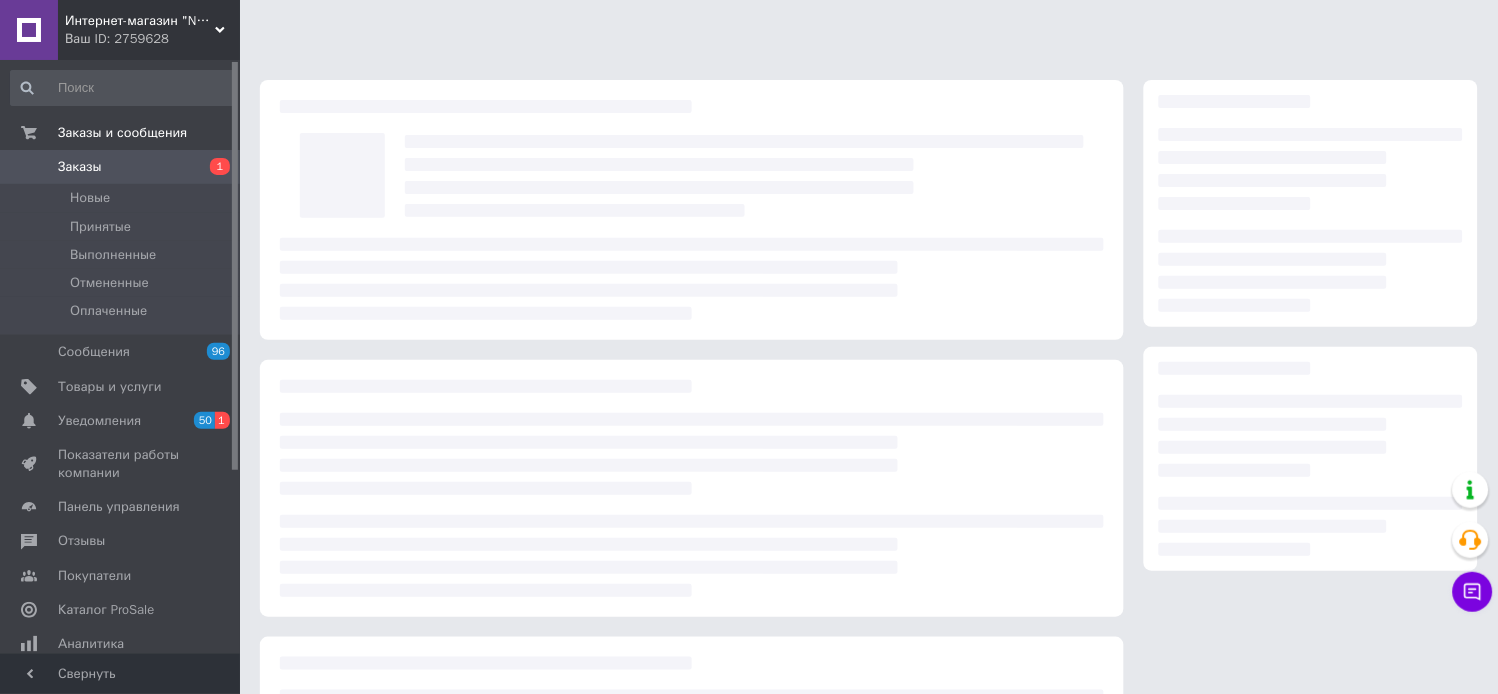 scroll, scrollTop: 218, scrollLeft: 0, axis: vertical 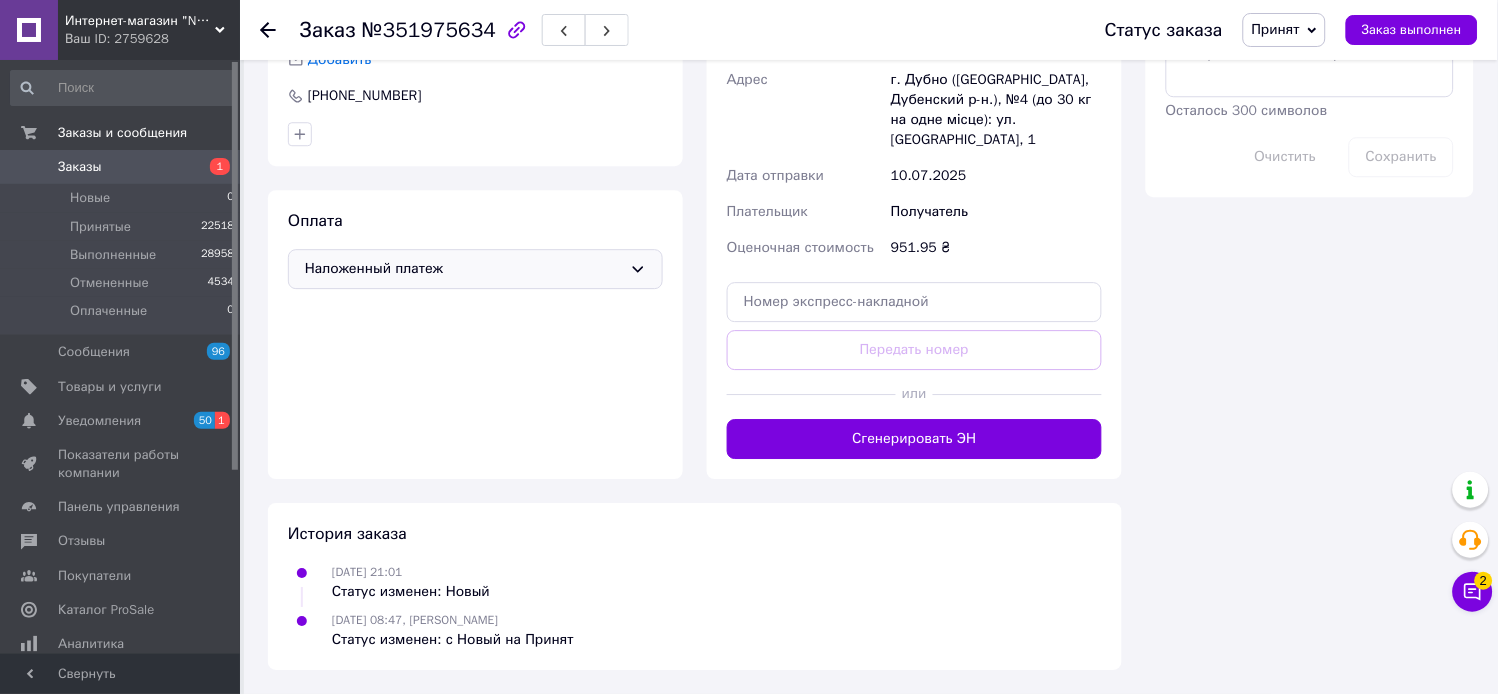 click on "Наложенный платеж" at bounding box center (463, 269) 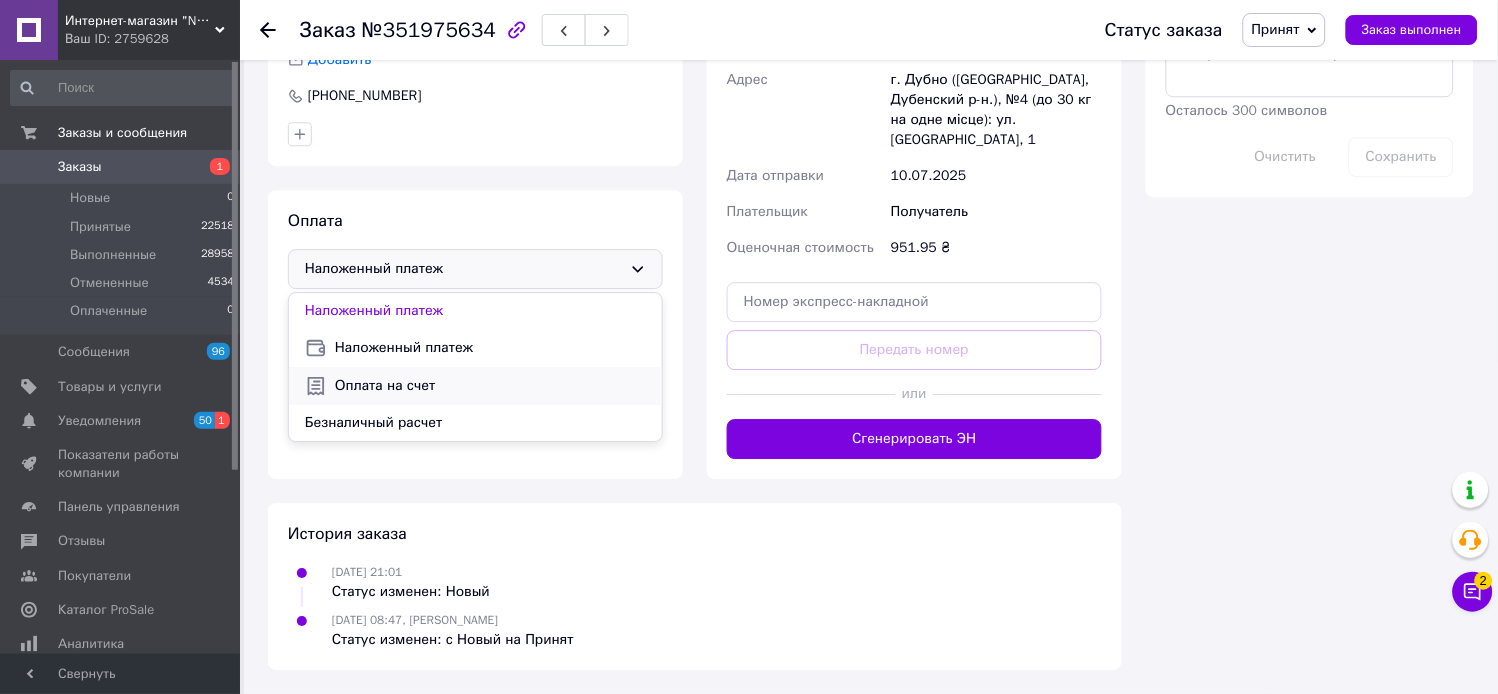 click on "Оплата на счет" at bounding box center (490, 386) 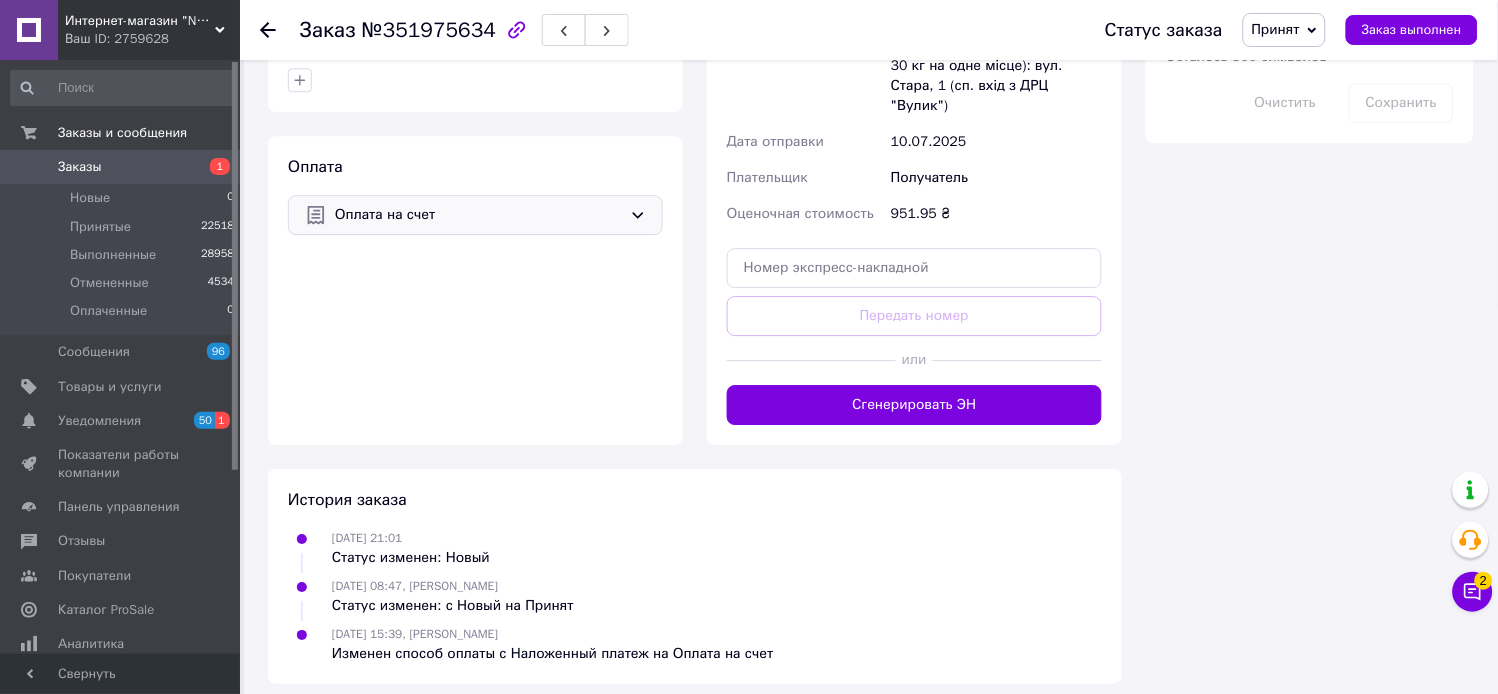click on "Условия оплаты успешно сохранены!" at bounding box center (889, 88) 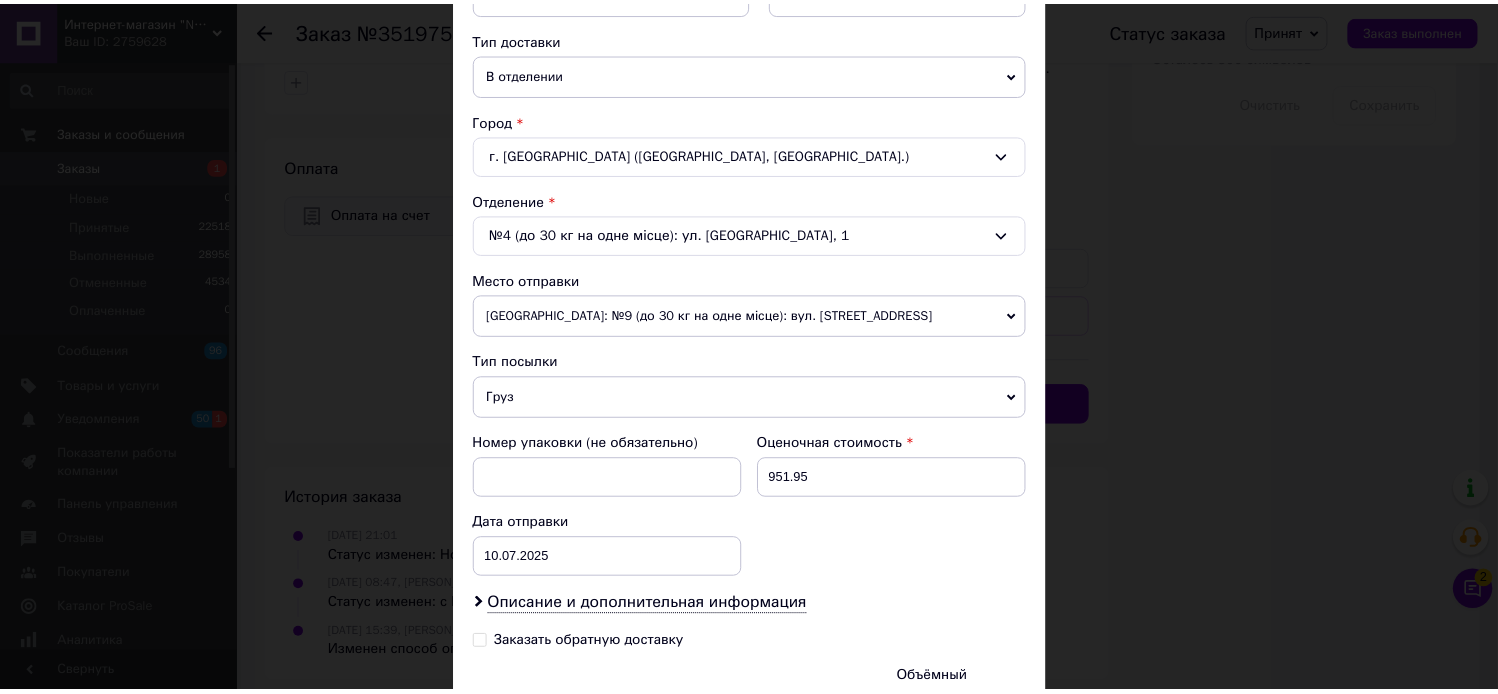 scroll, scrollTop: 842, scrollLeft: 0, axis: vertical 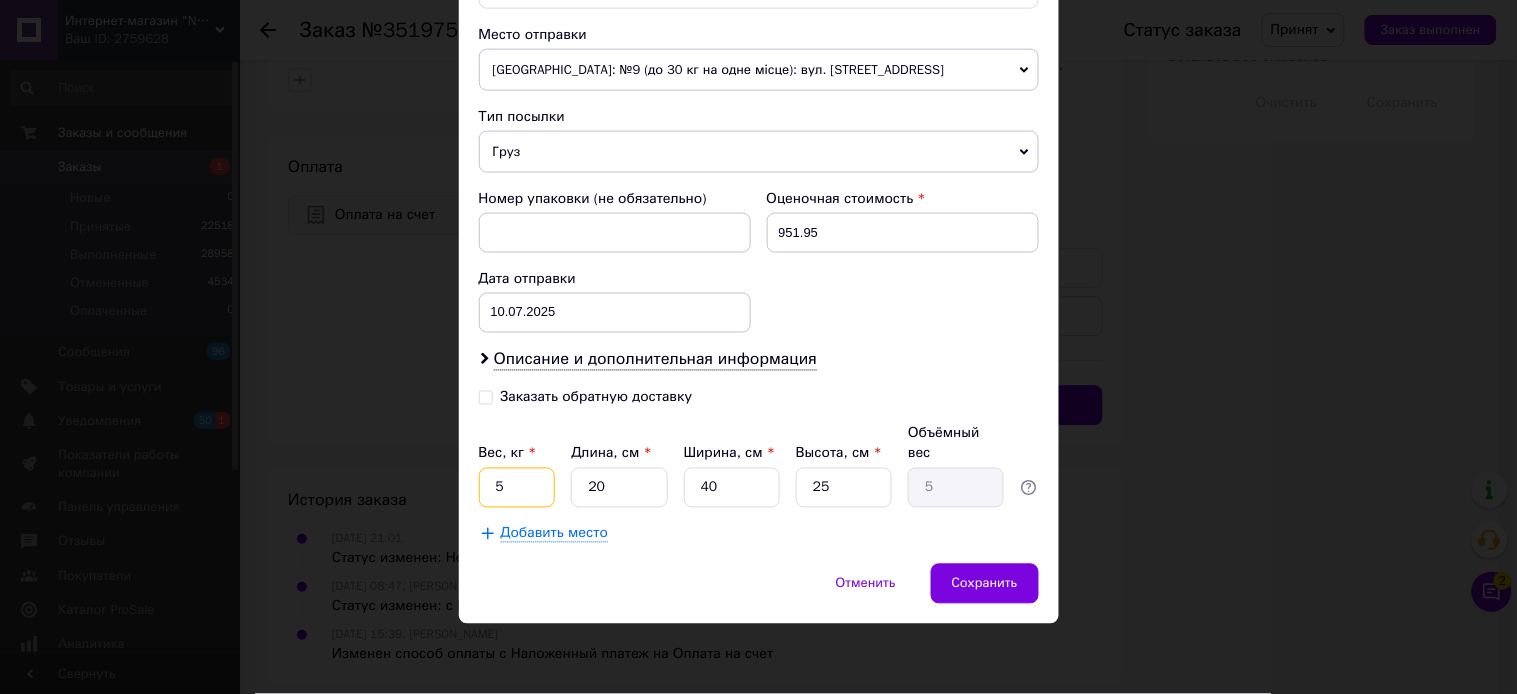 click on "5" at bounding box center [517, 488] 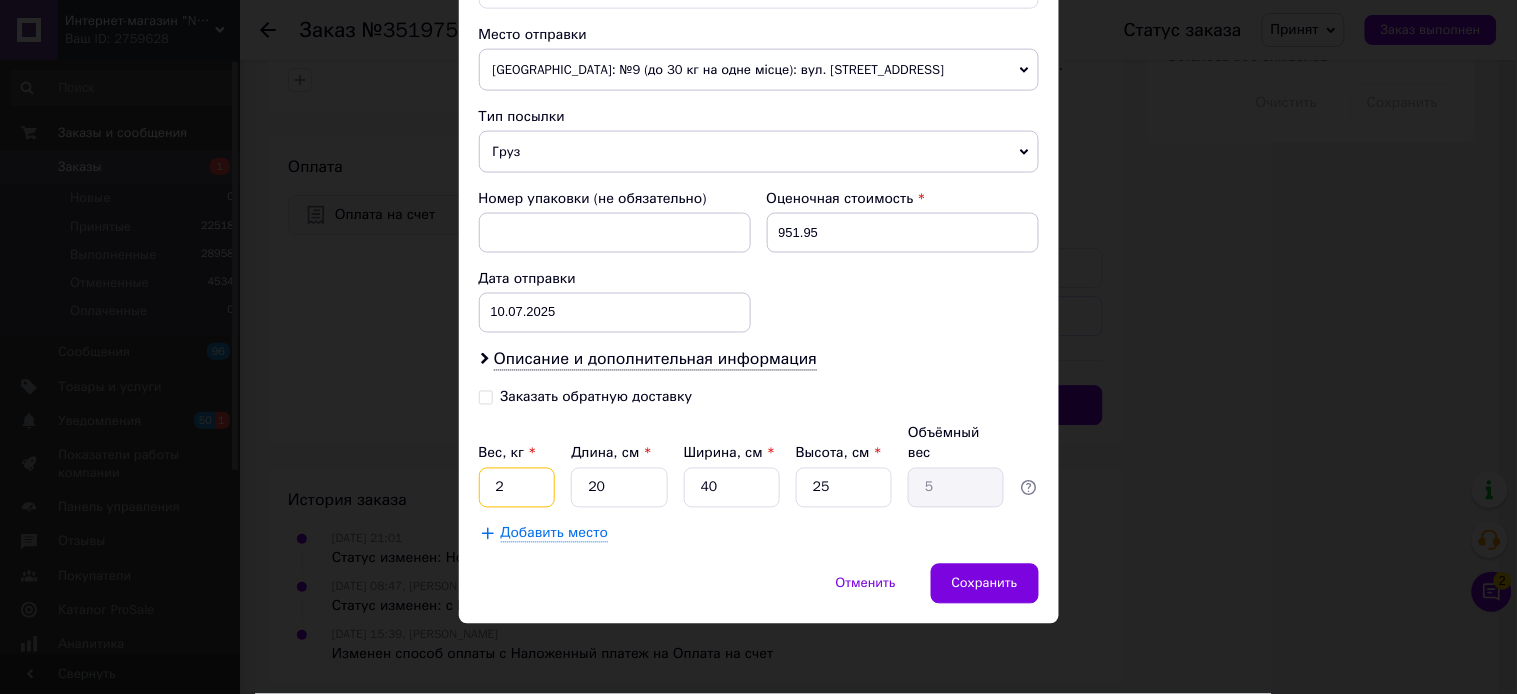 type on "2" 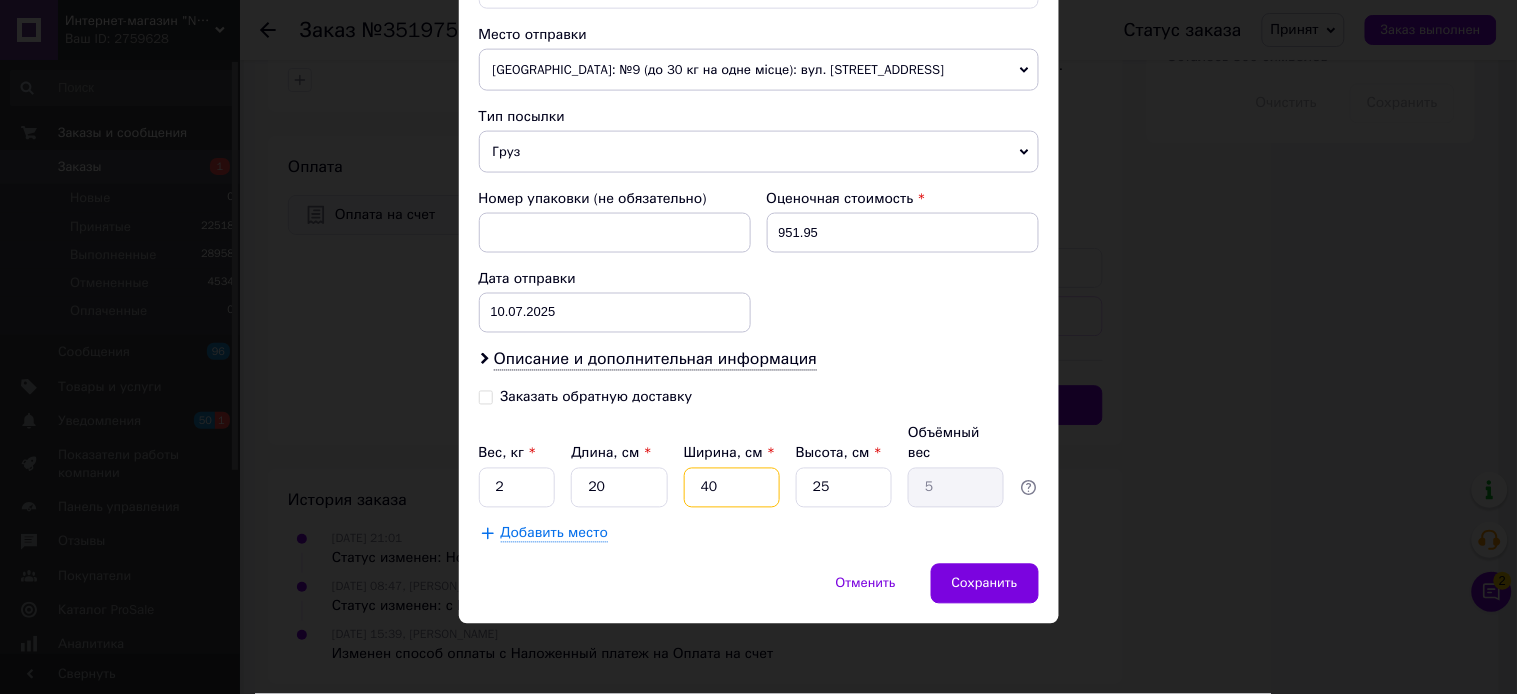 click on "40" at bounding box center [732, 488] 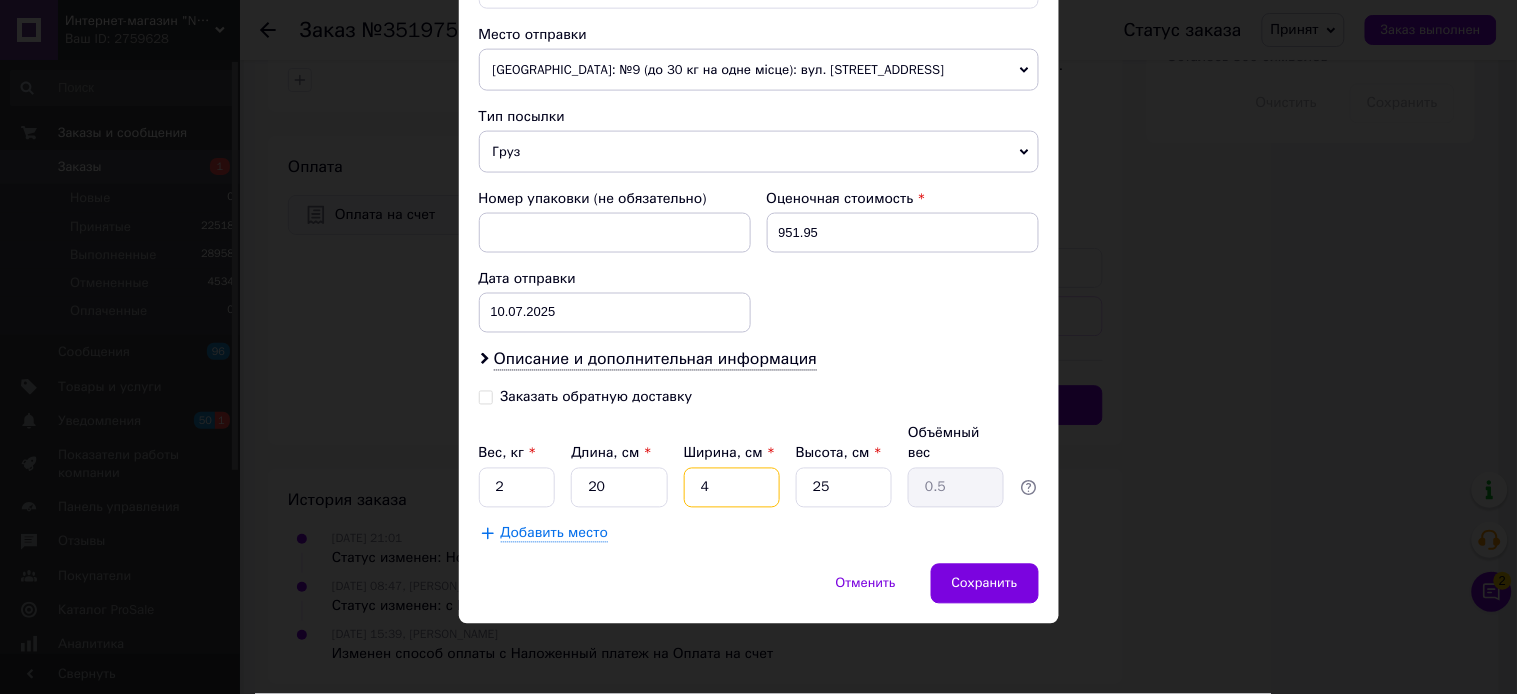 type 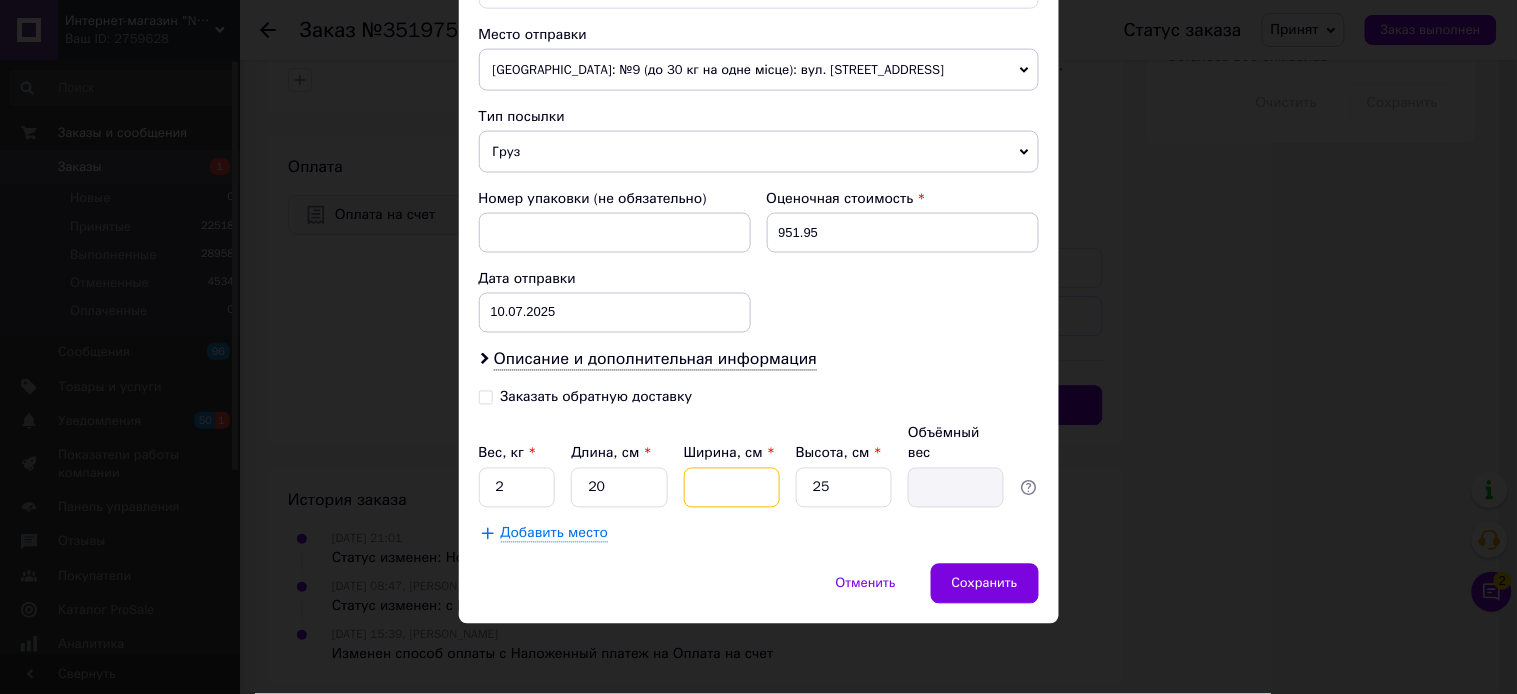 type on "2" 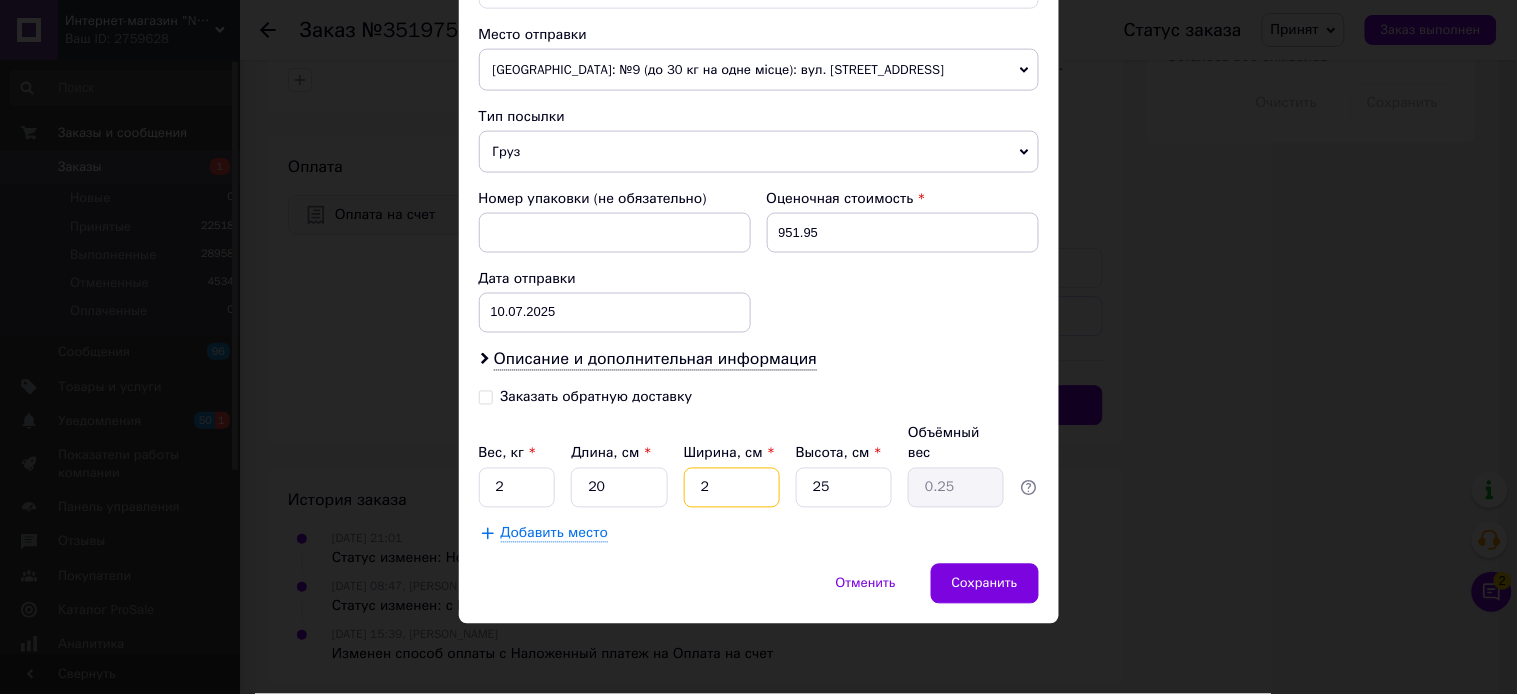 type on "20" 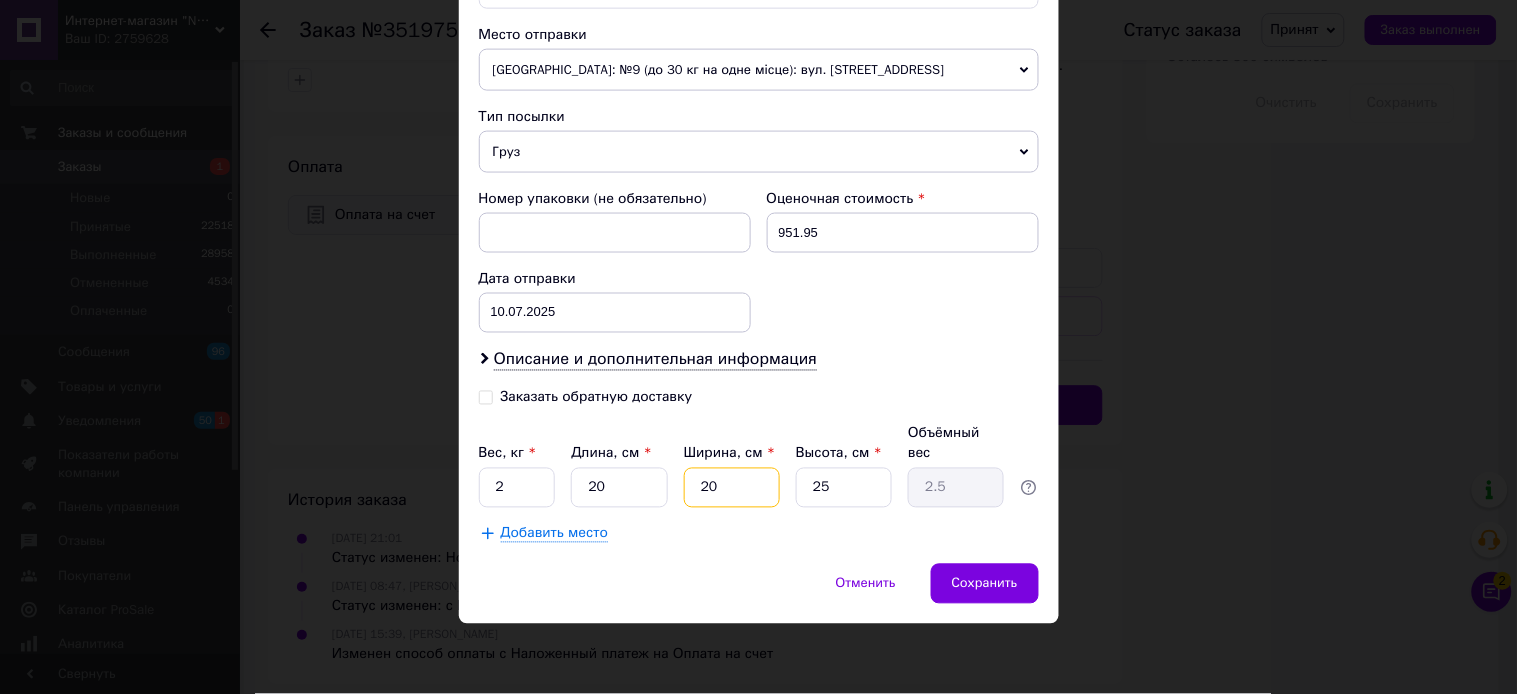 type on "20" 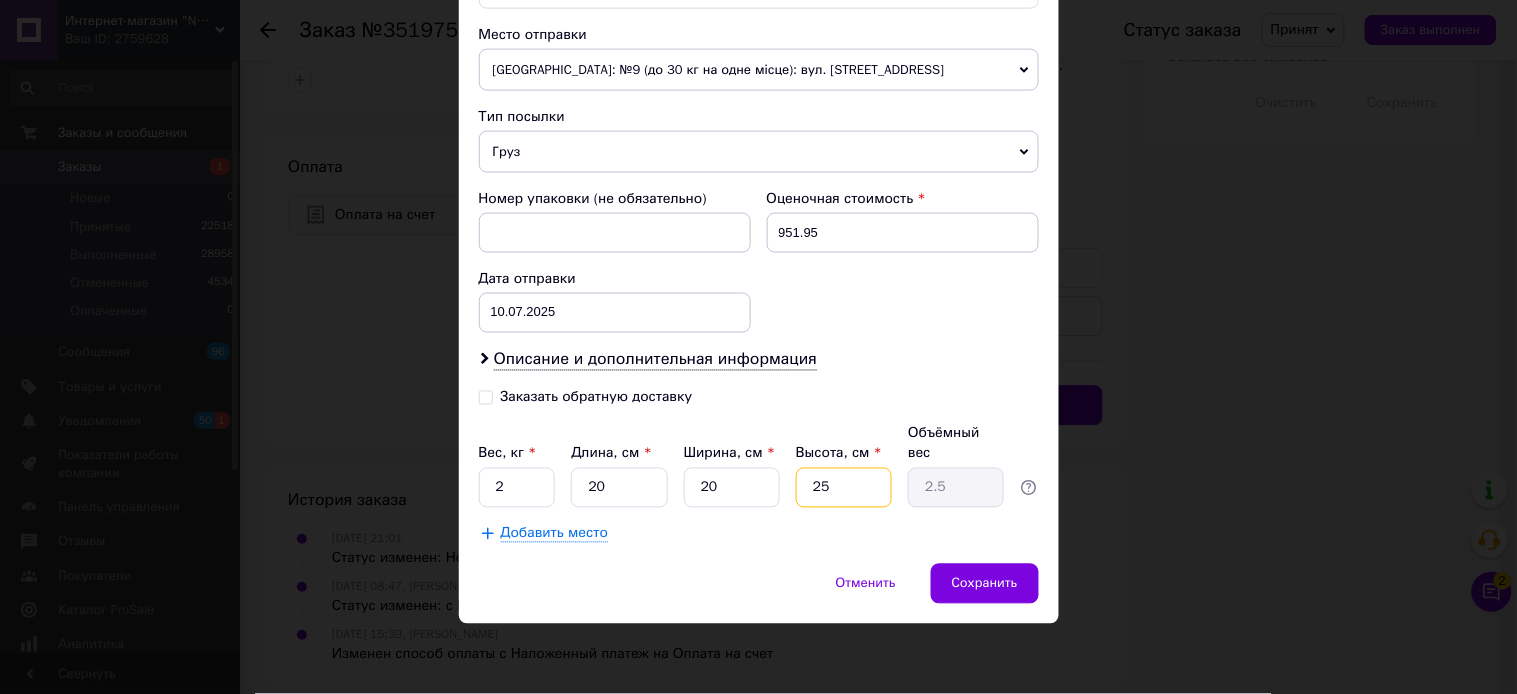 click on "25" at bounding box center (844, 488) 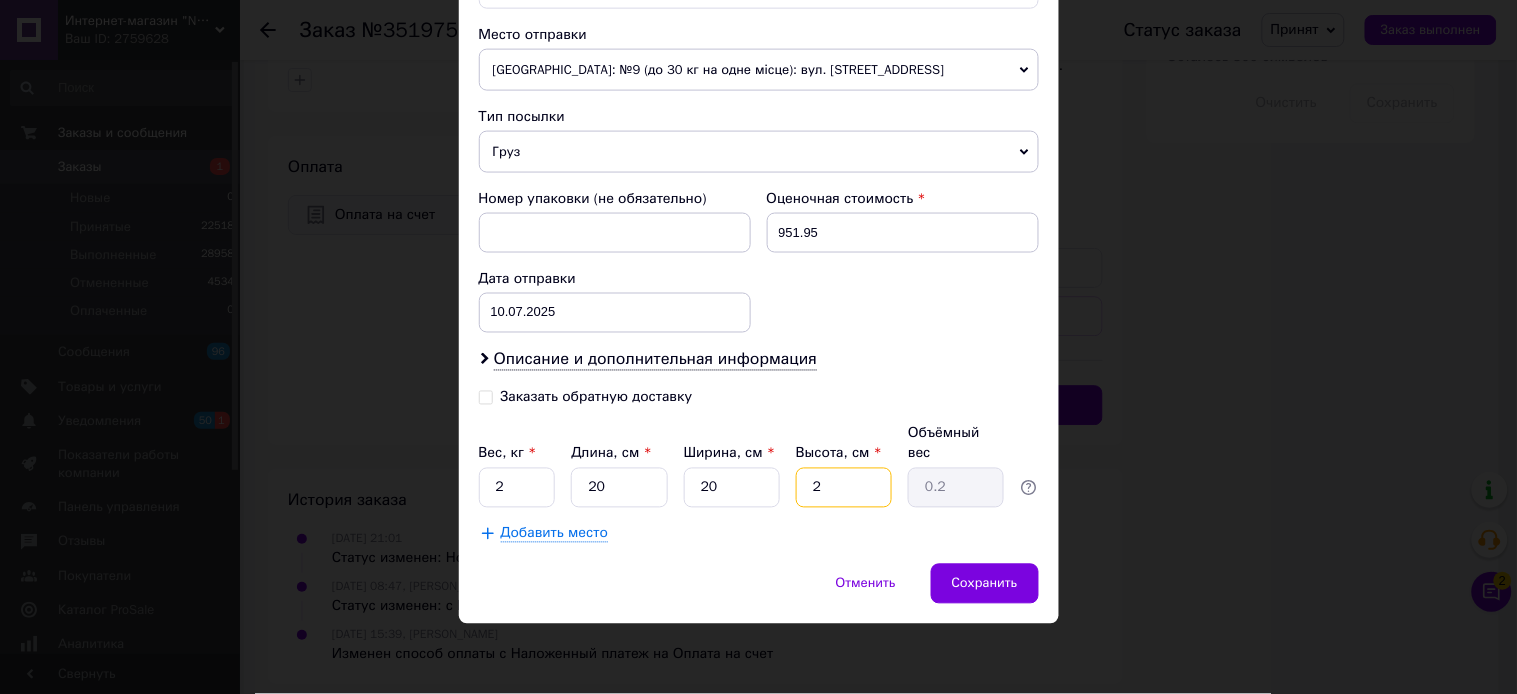 type on "20" 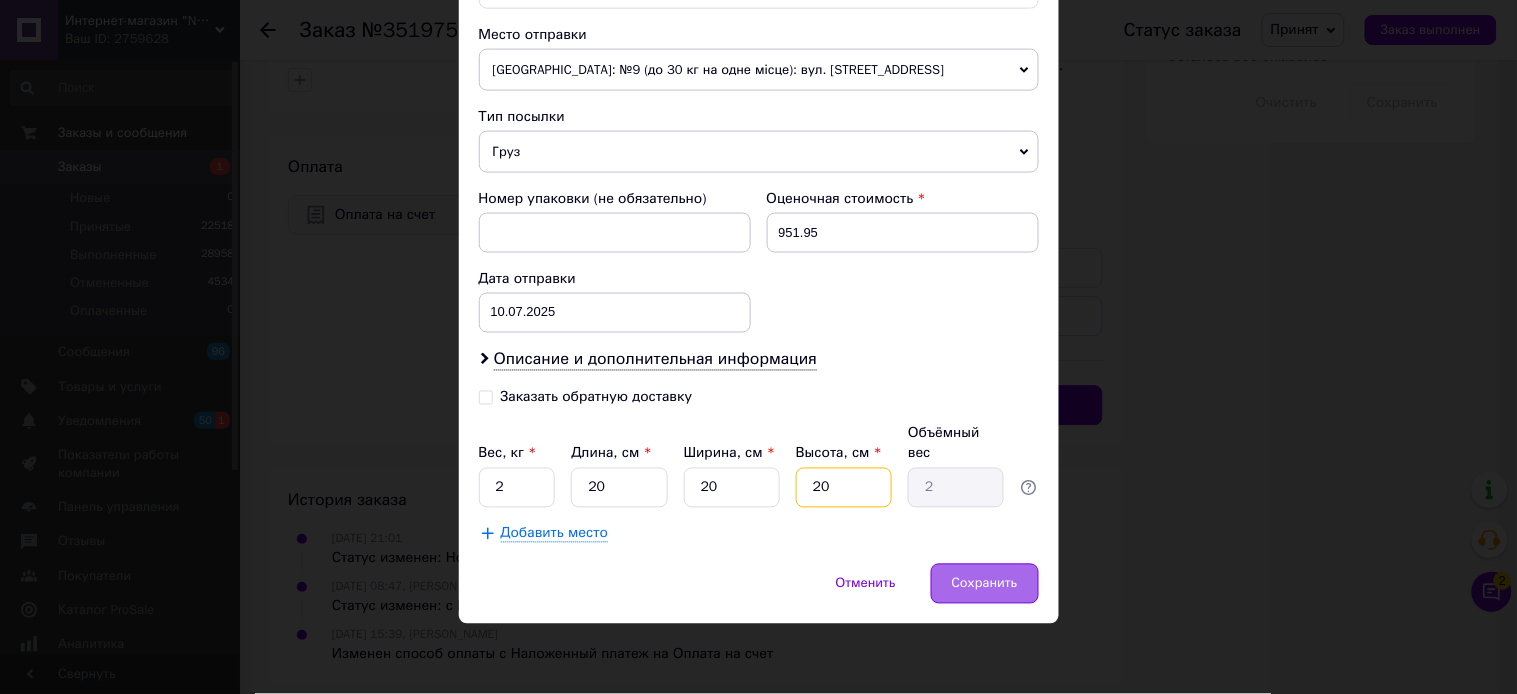 type on "20" 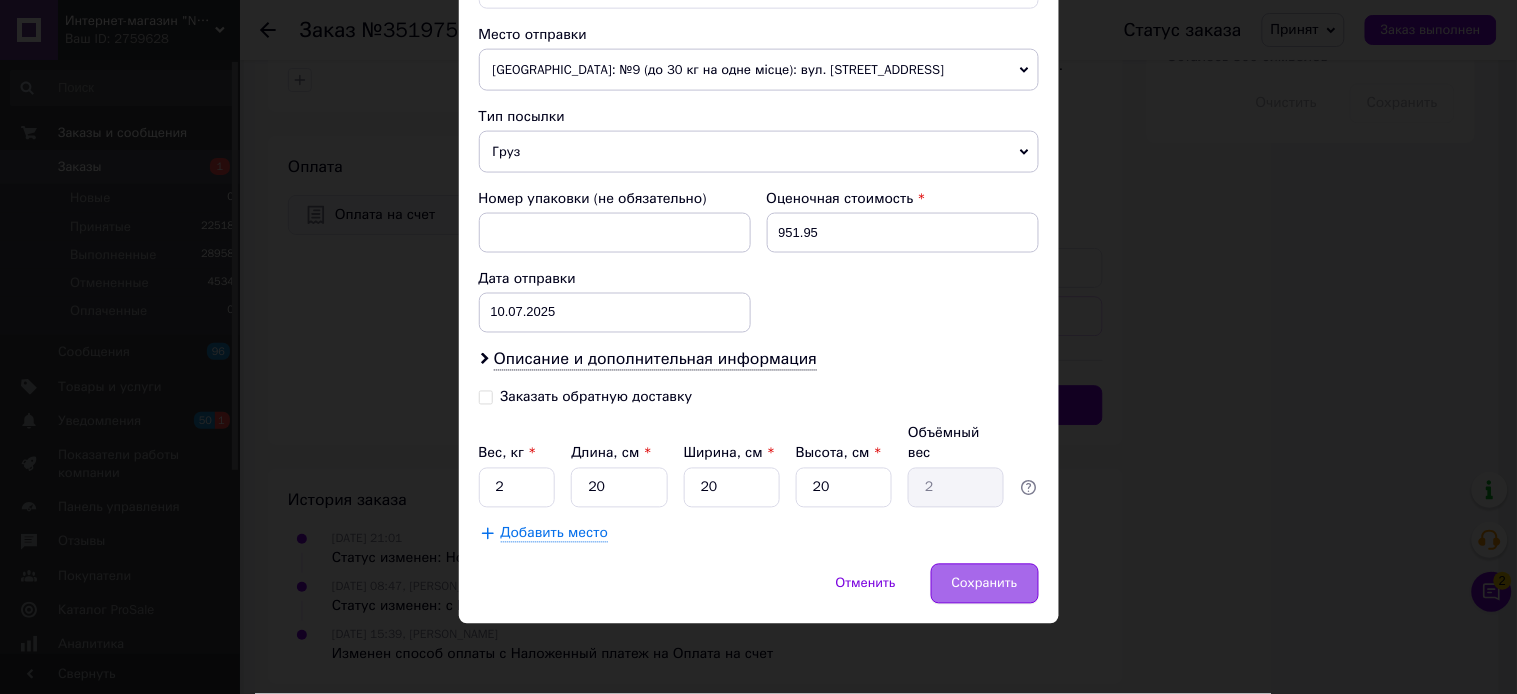 click on "Сохранить" at bounding box center (985, 584) 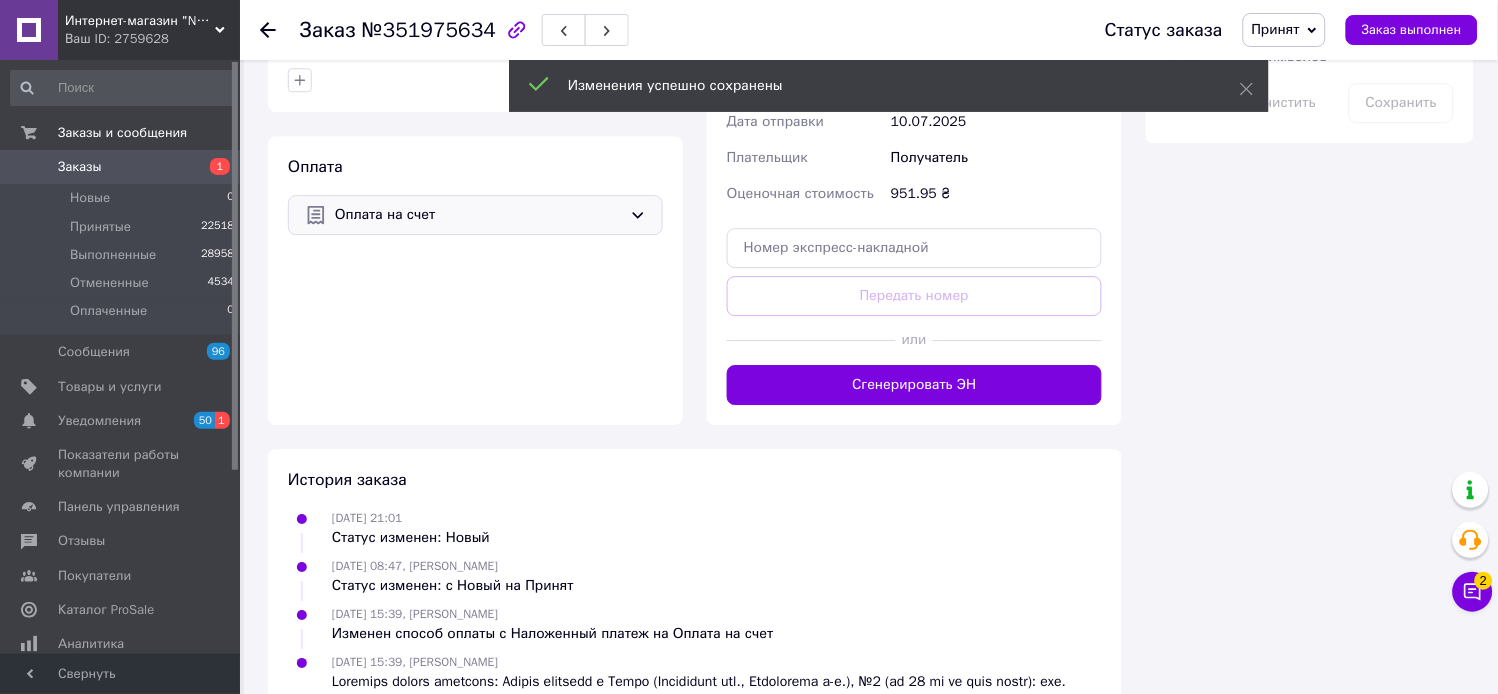 scroll, scrollTop: 1552, scrollLeft: 0, axis: vertical 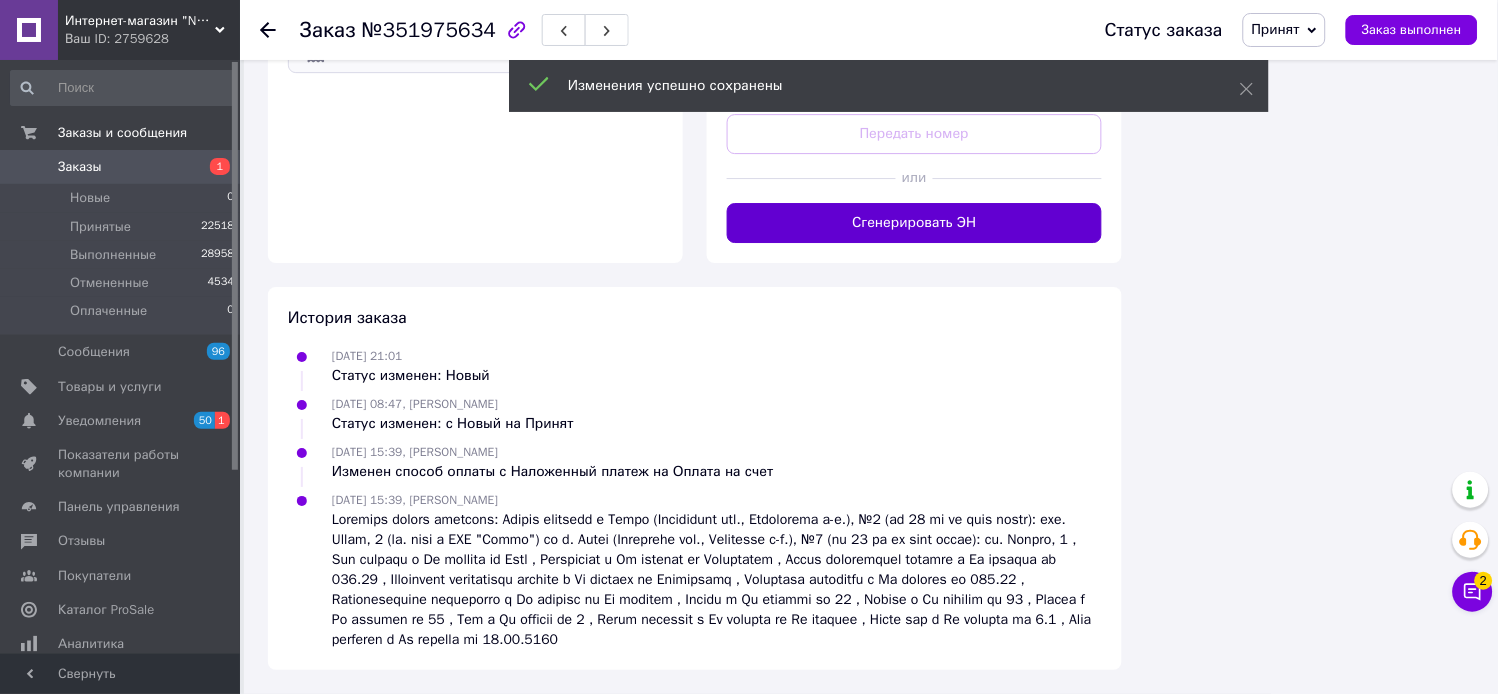 click on "Сгенерировать ЭН" at bounding box center [914, 223] 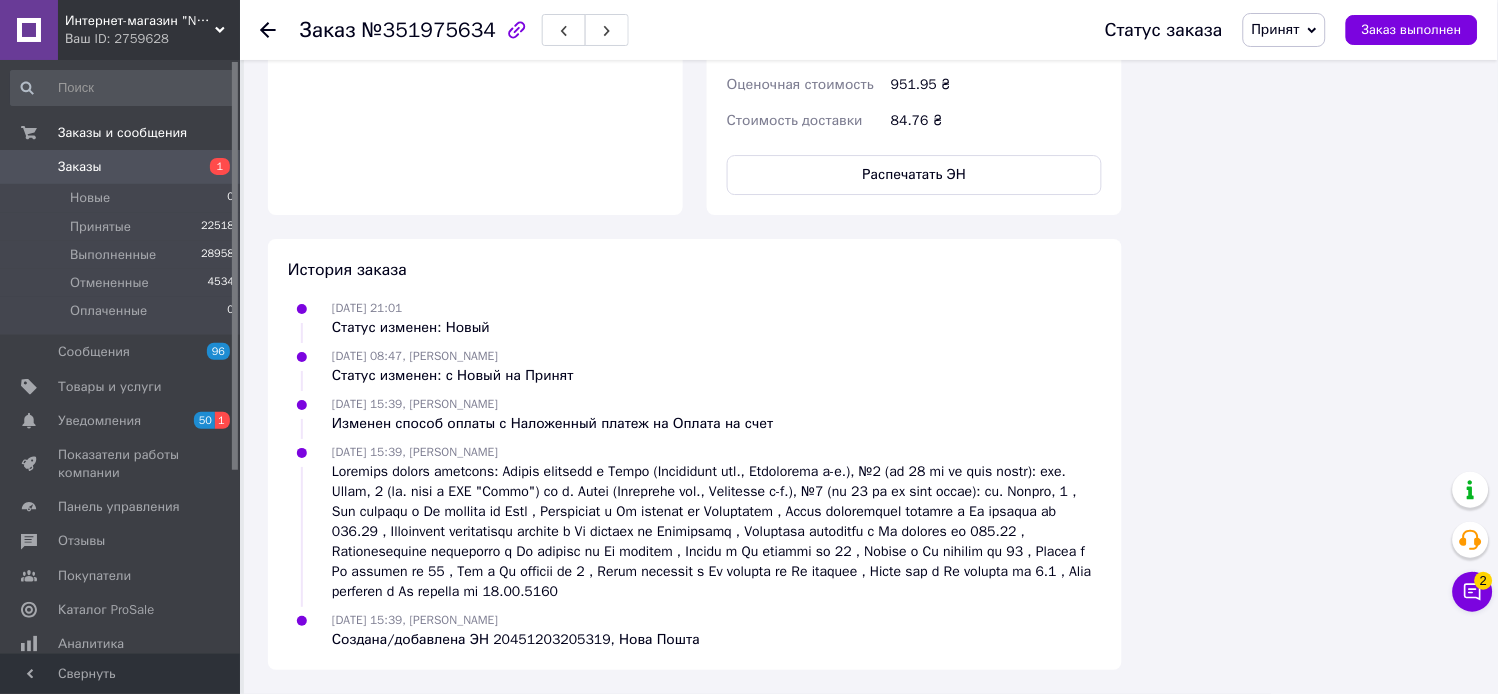 click on "Заказы" at bounding box center [80, 167] 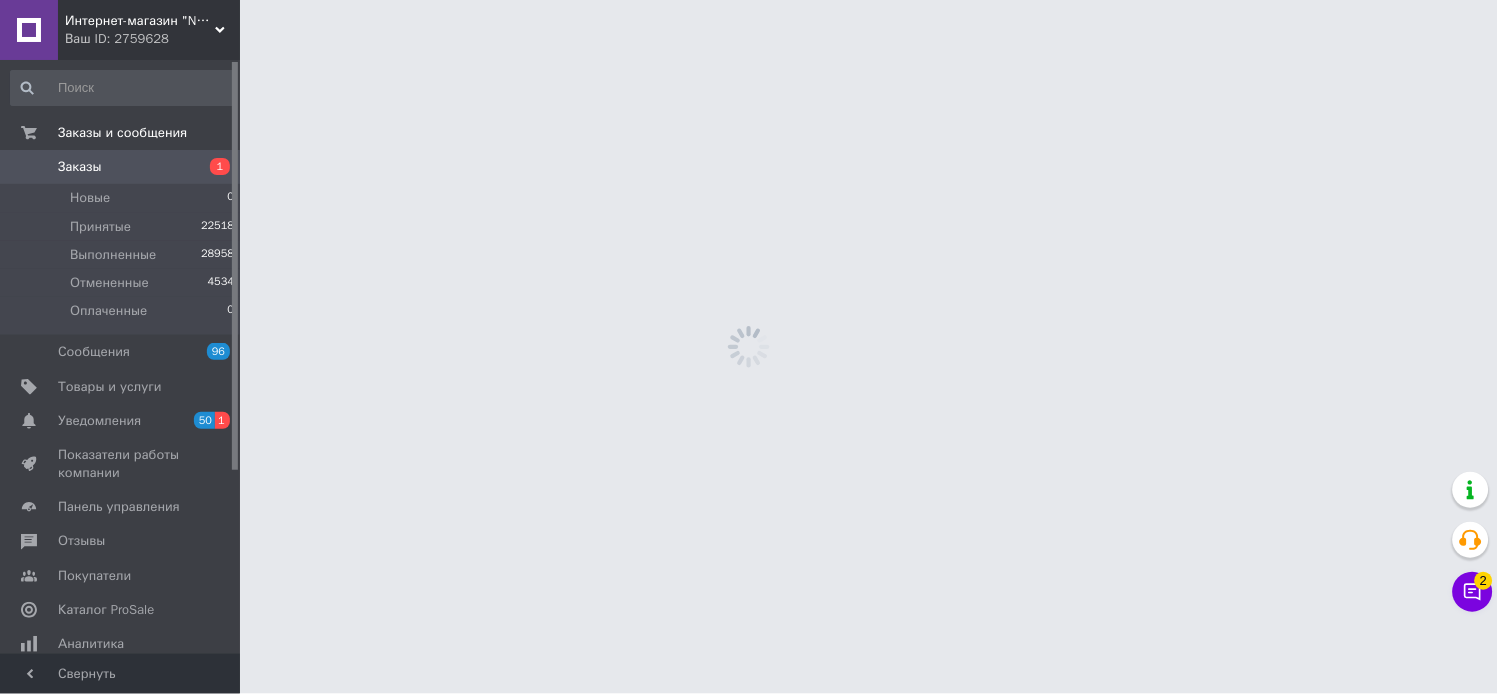 scroll, scrollTop: 0, scrollLeft: 0, axis: both 